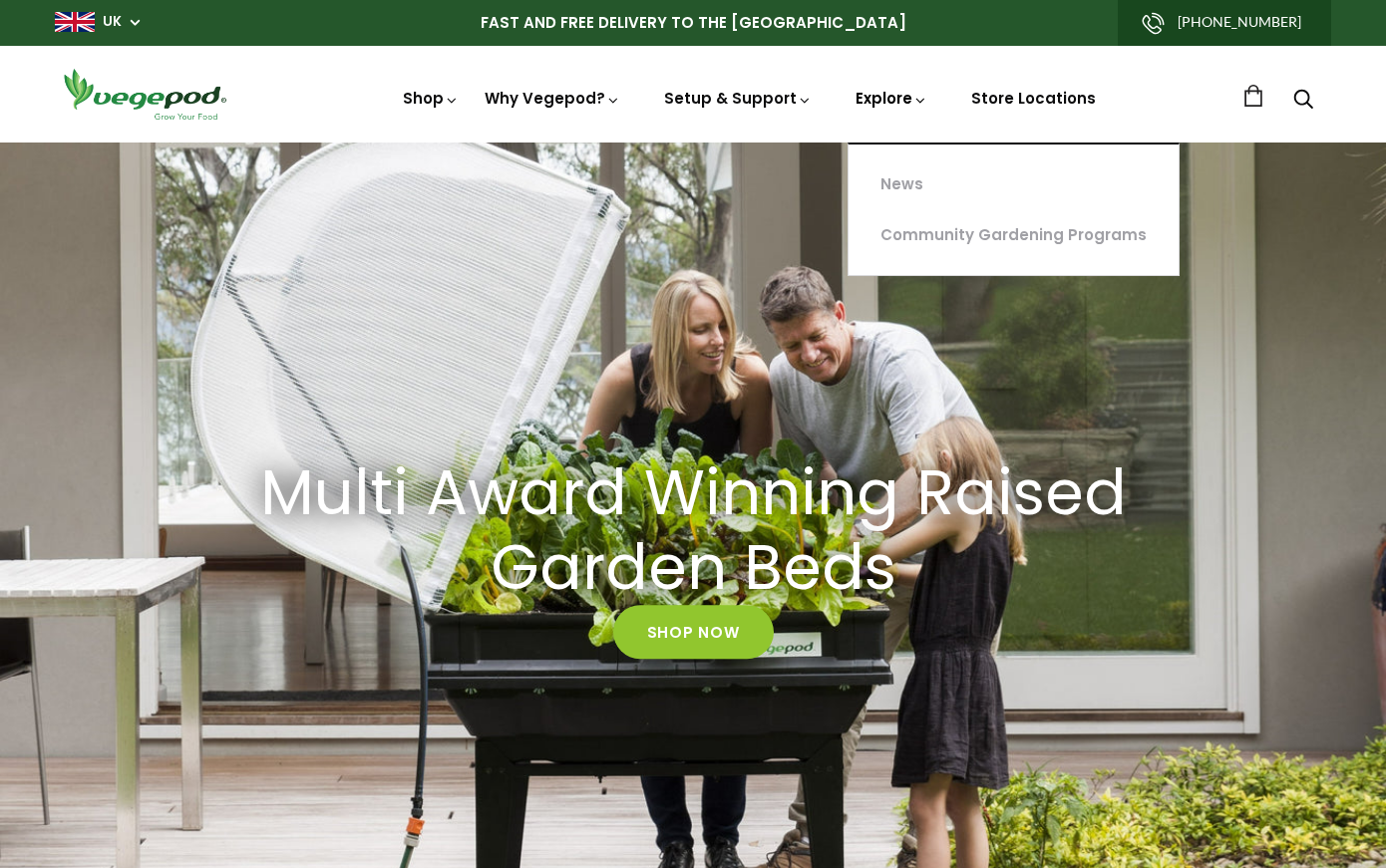 scroll, scrollTop: 0, scrollLeft: 0, axis: both 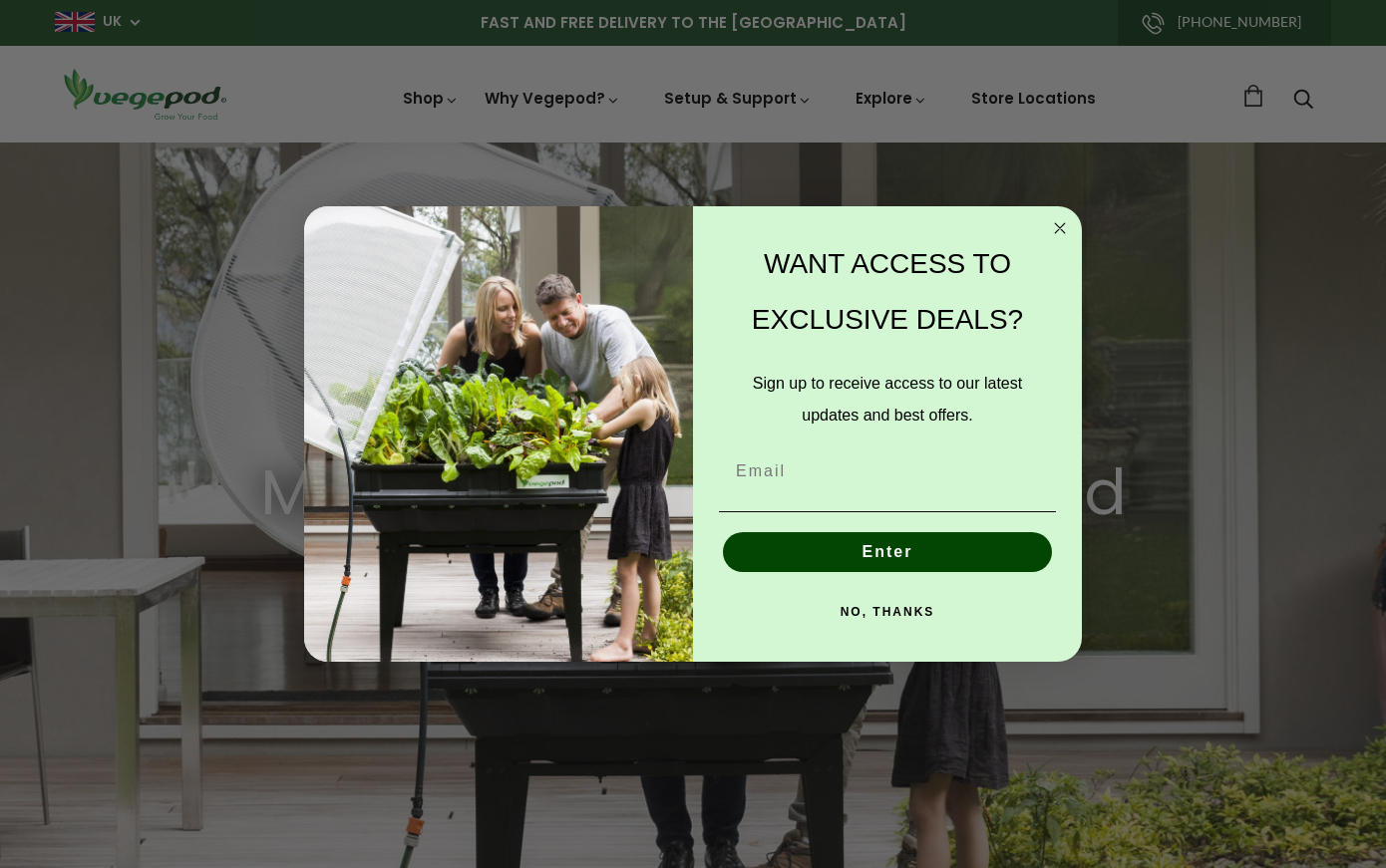 click 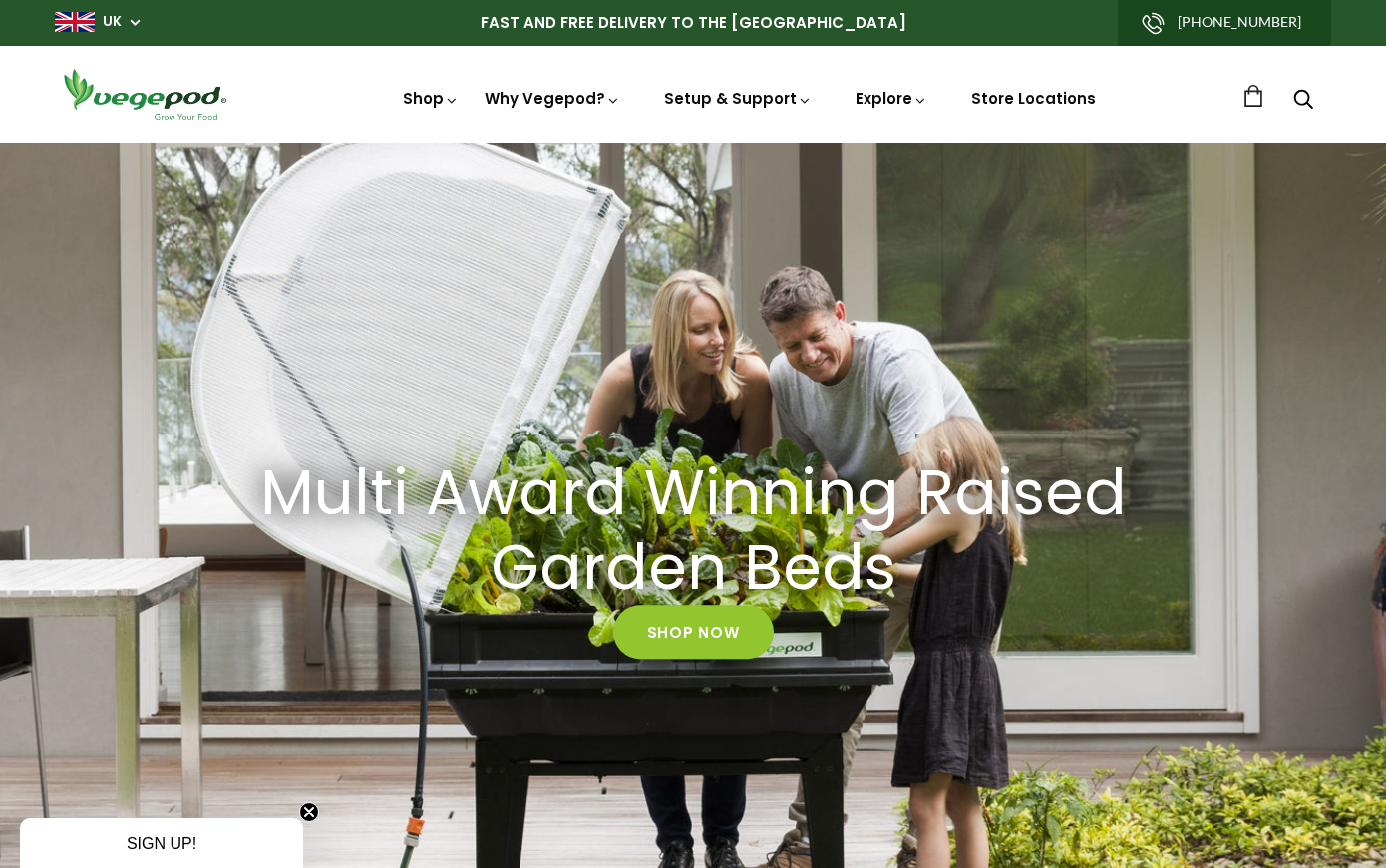 click 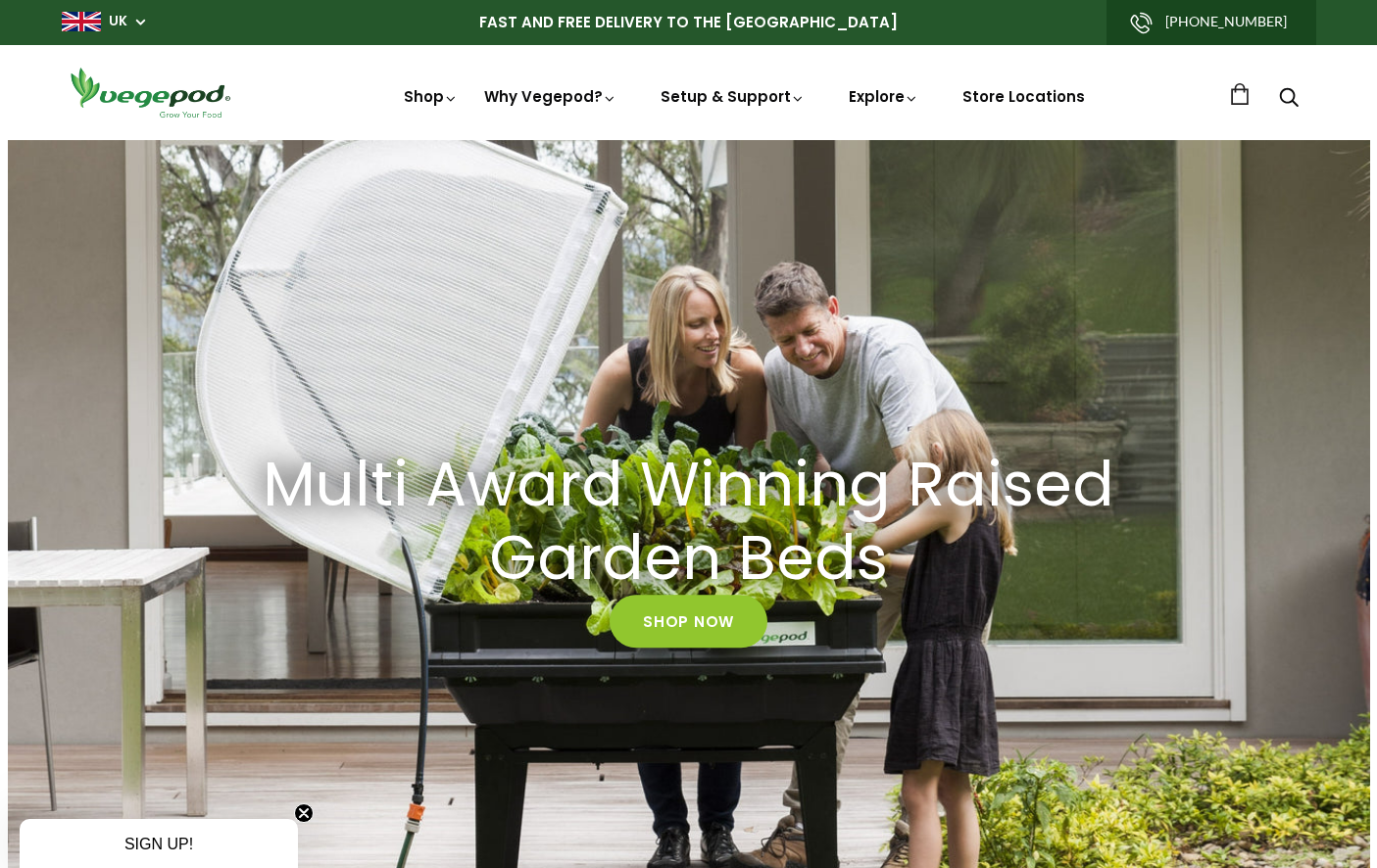scroll, scrollTop: 0, scrollLeft: 328, axis: horizontal 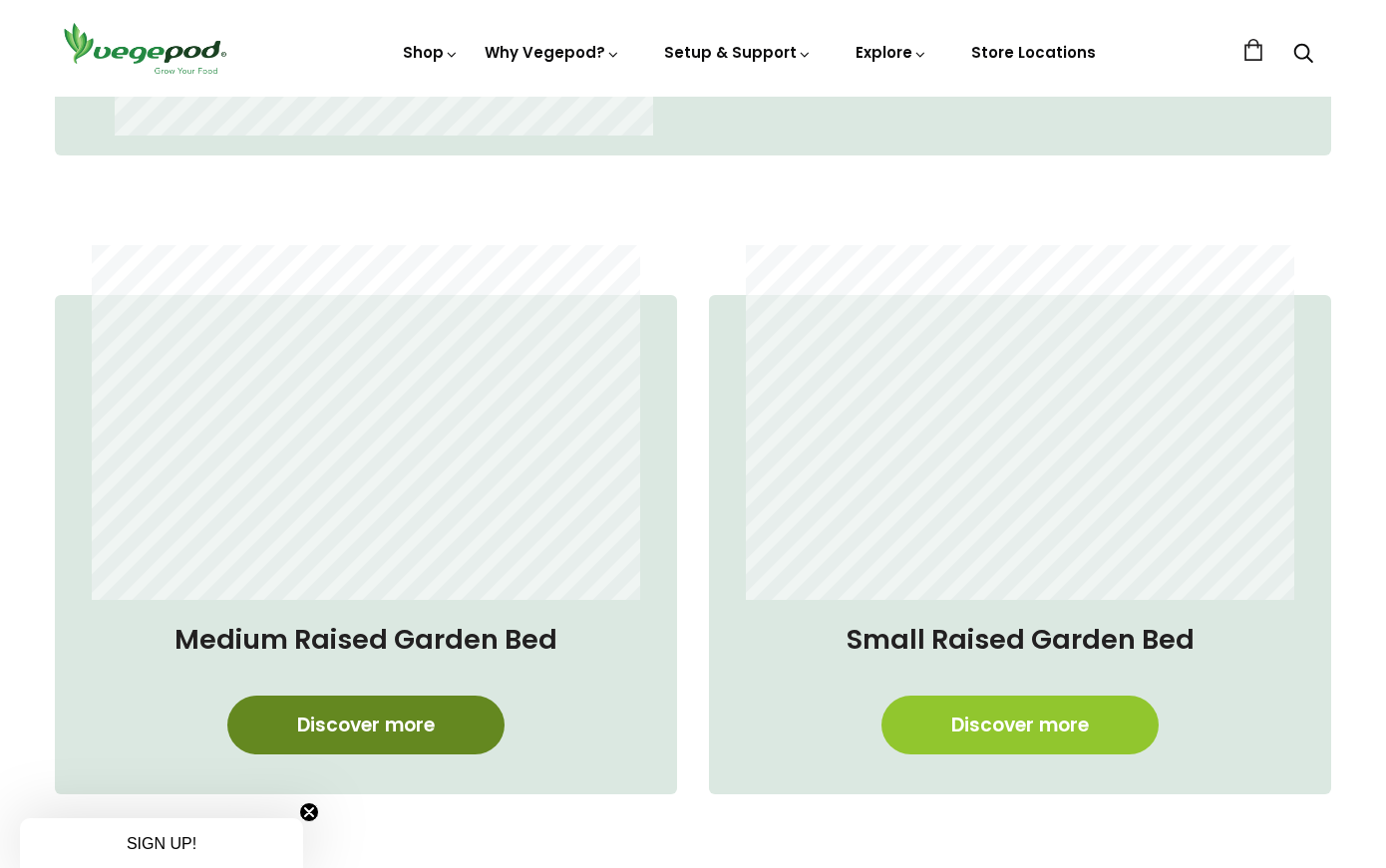 click on "Discover more" at bounding box center (366, 724) 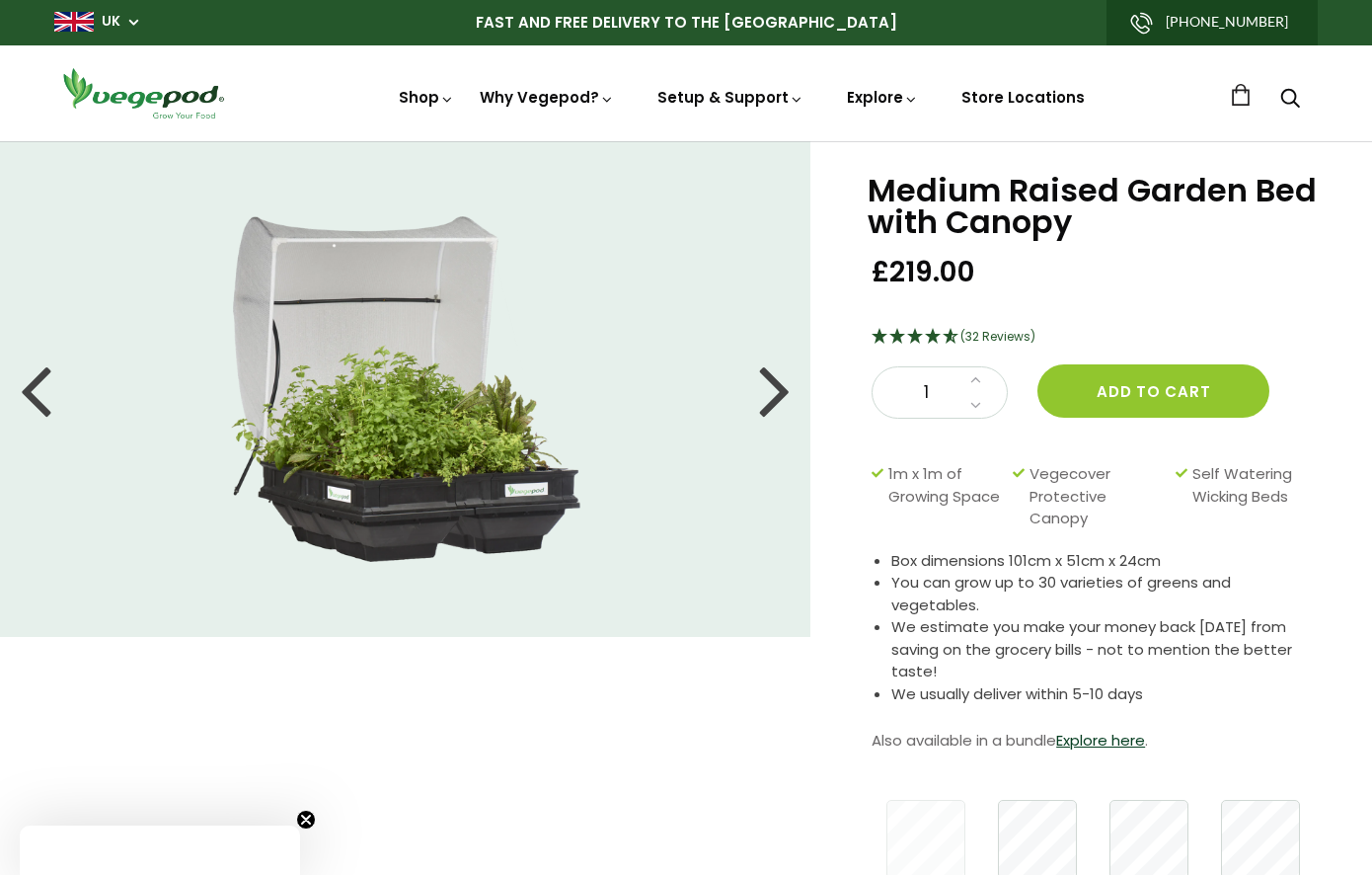 scroll, scrollTop: 0, scrollLeft: 0, axis: both 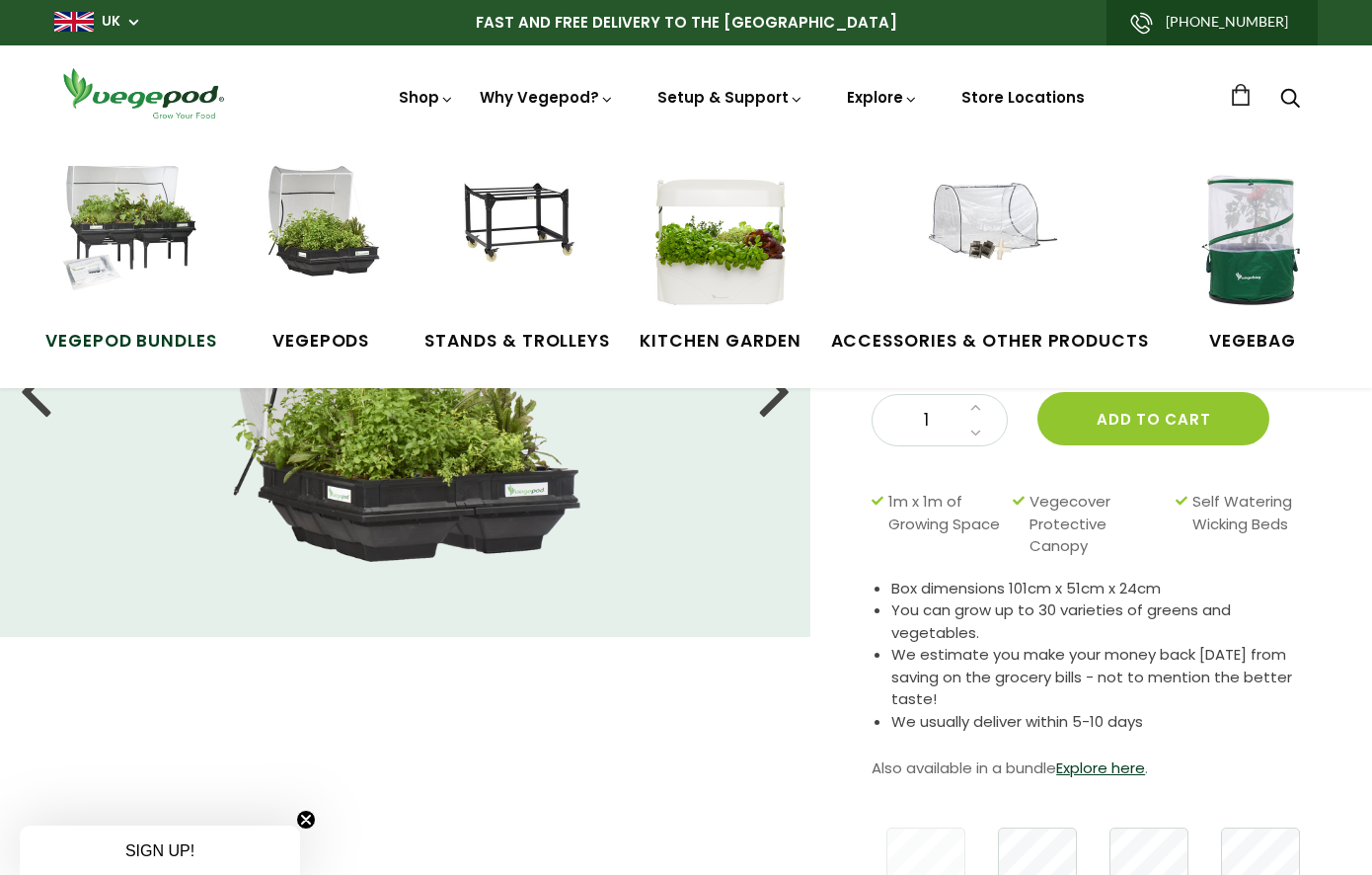 click at bounding box center (131, 240) 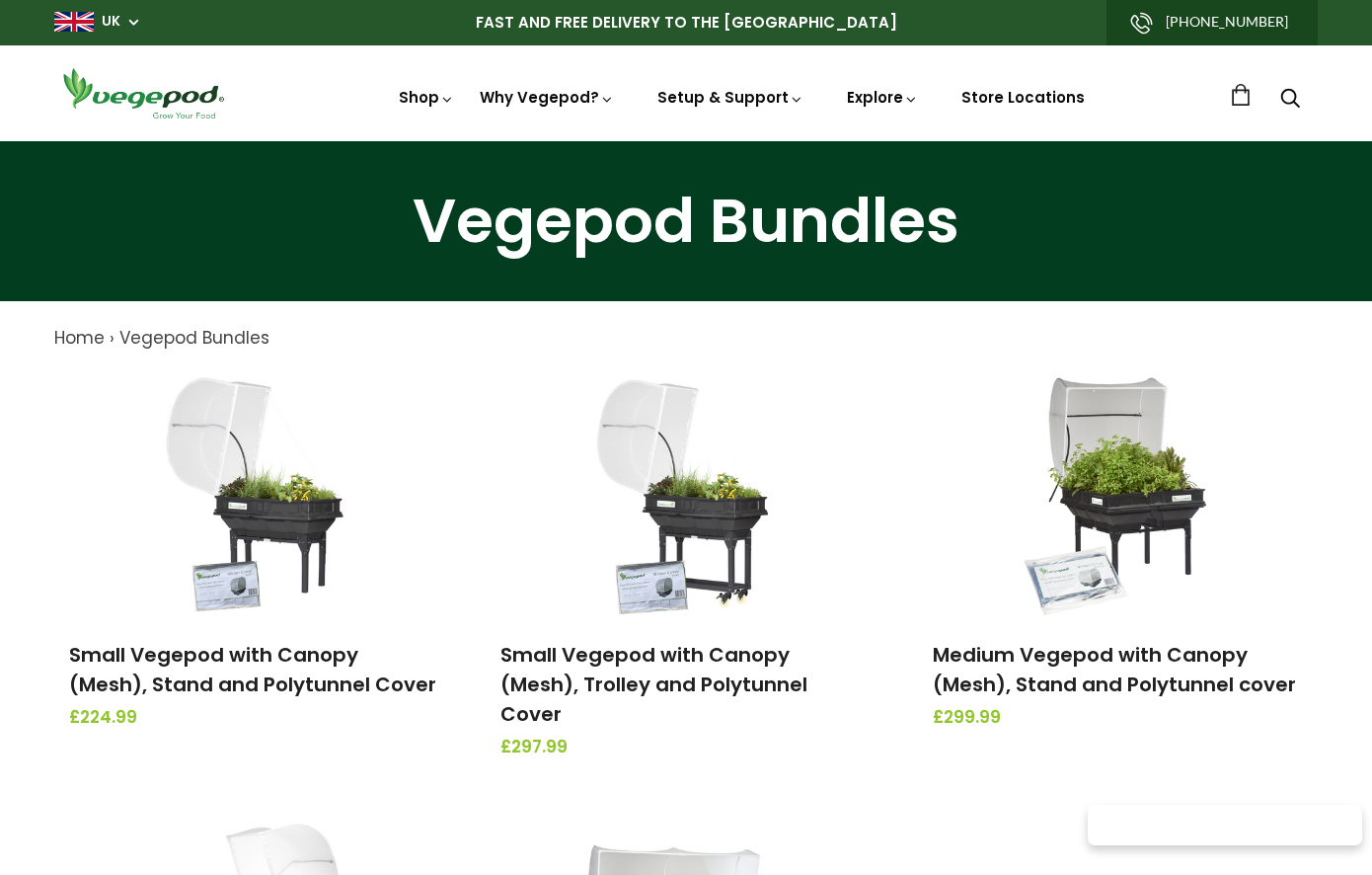 scroll, scrollTop: 0, scrollLeft: 0, axis: both 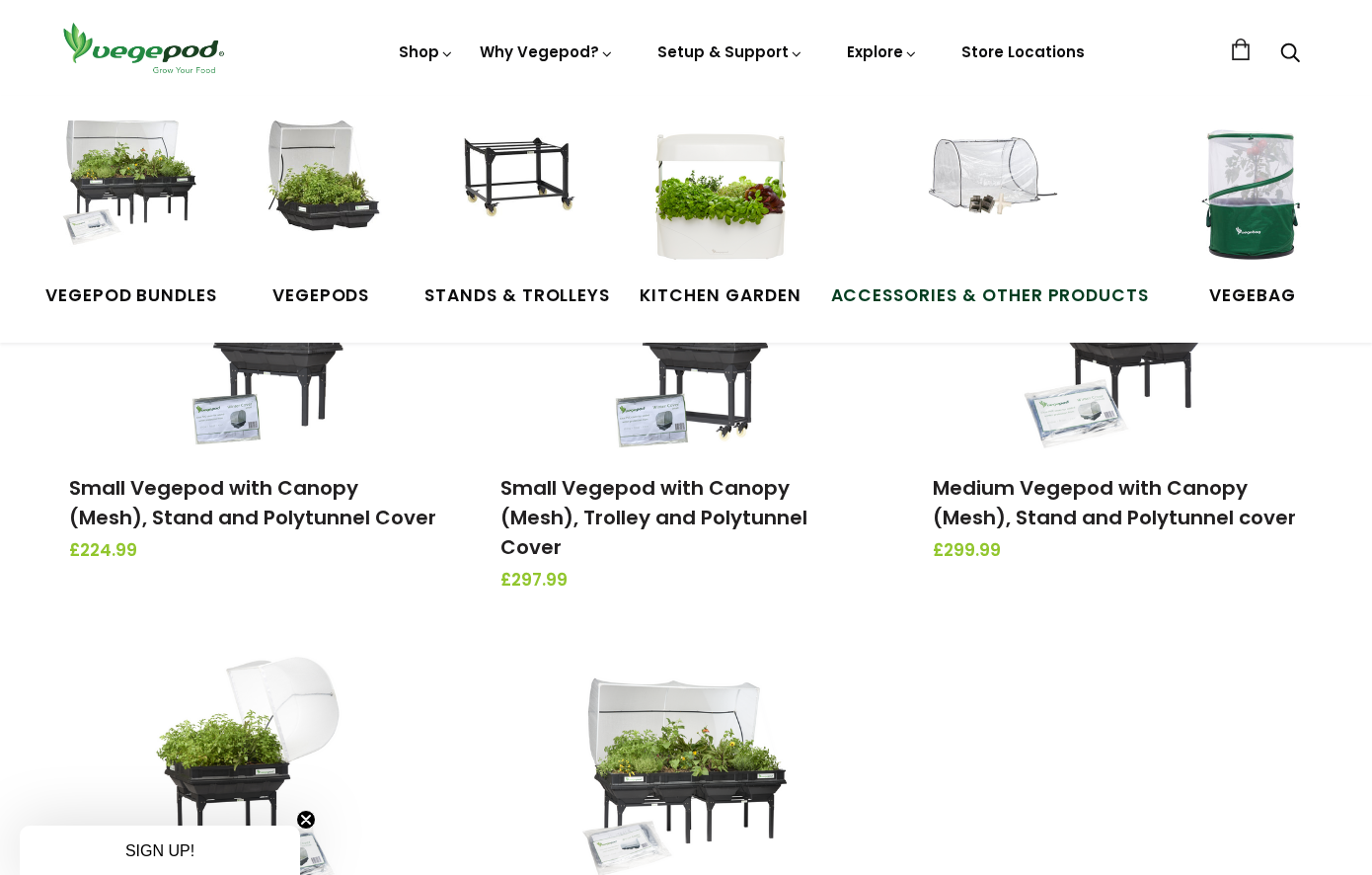 click on "Accessories & Other Products" at bounding box center (990, 296) 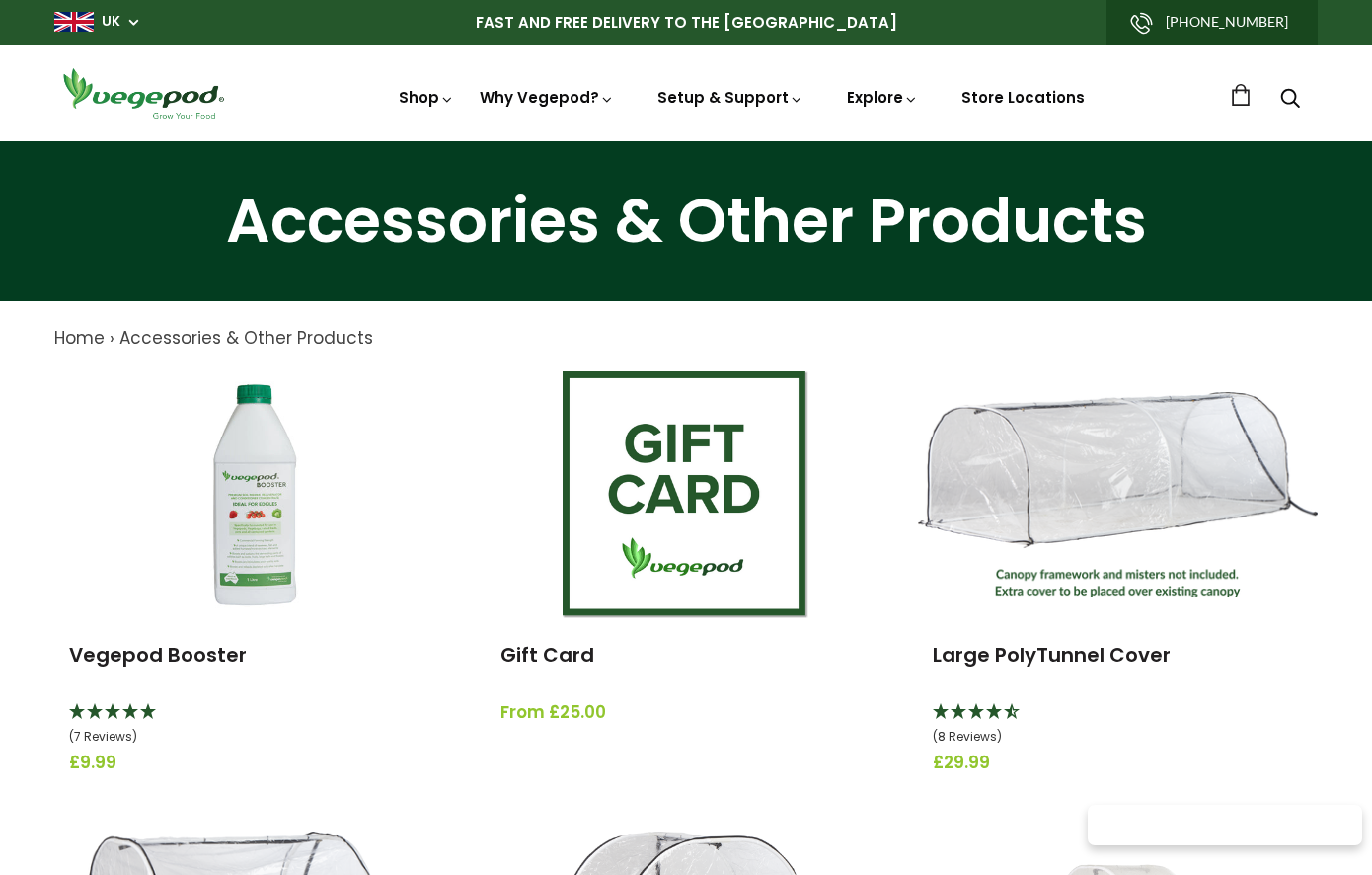 scroll, scrollTop: 0, scrollLeft: 0, axis: both 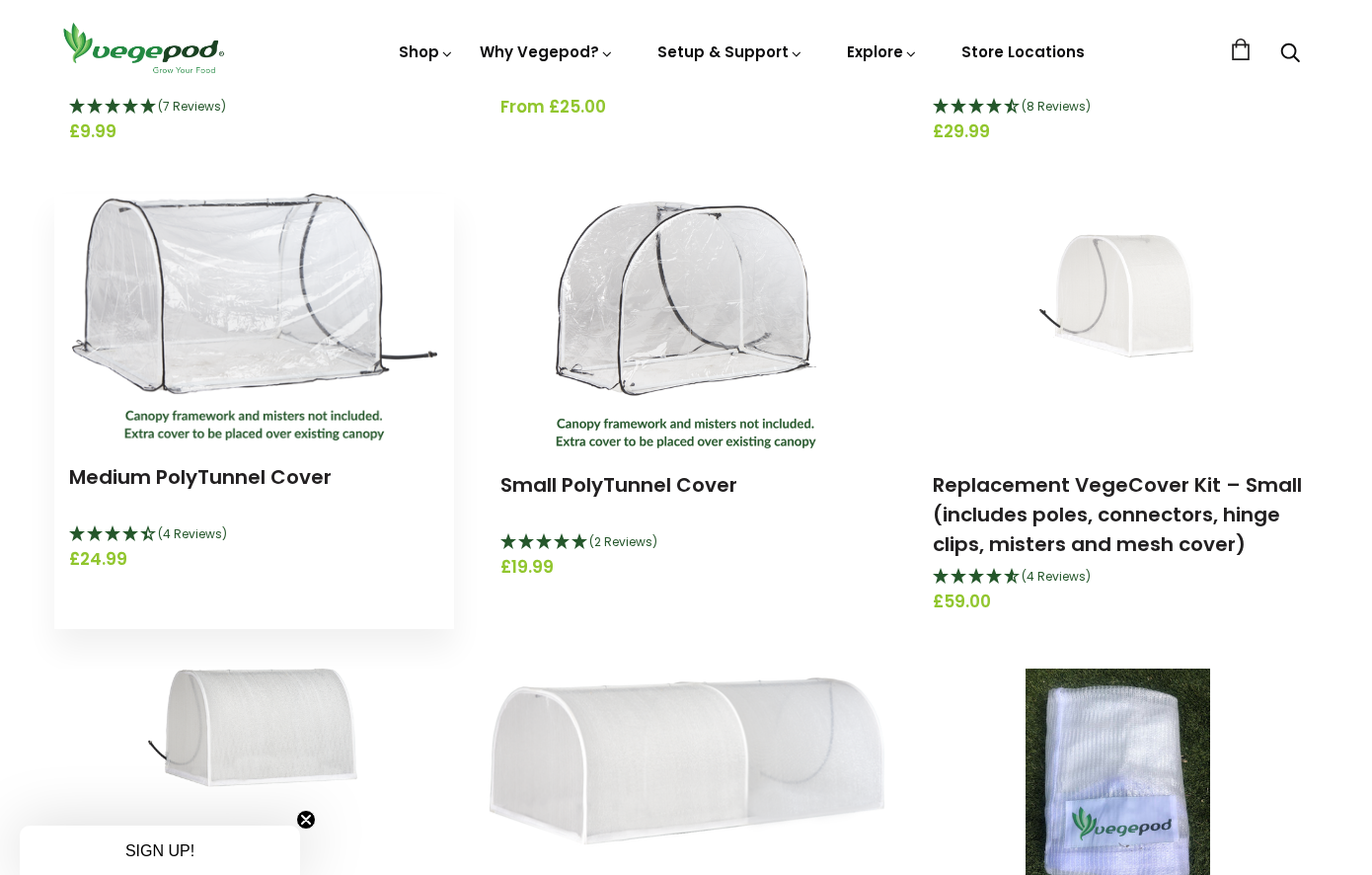 click at bounding box center (255, 317) 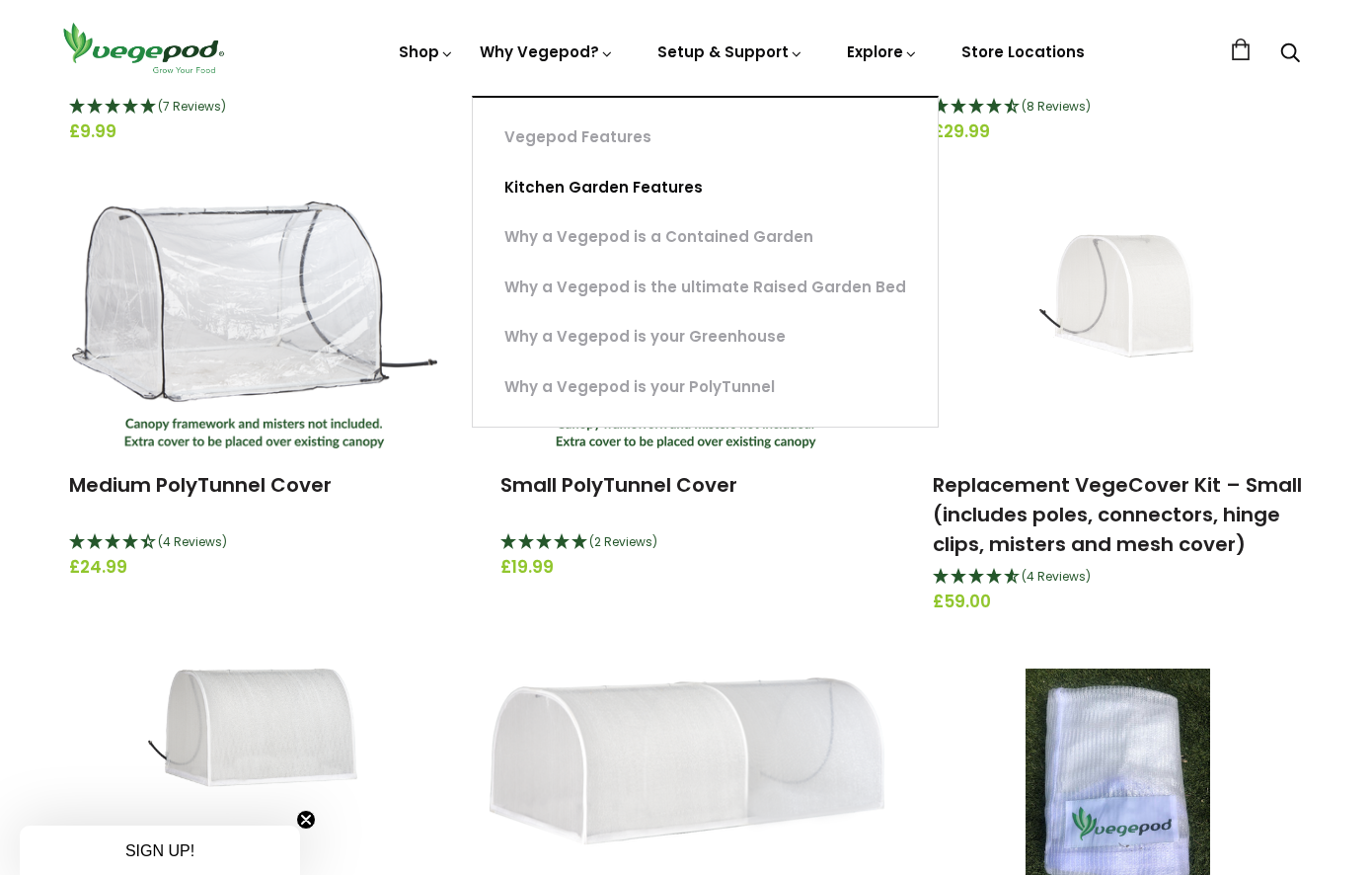 drag, startPoint x: 655, startPoint y: 186, endPoint x: 600, endPoint y: 186, distance: 55 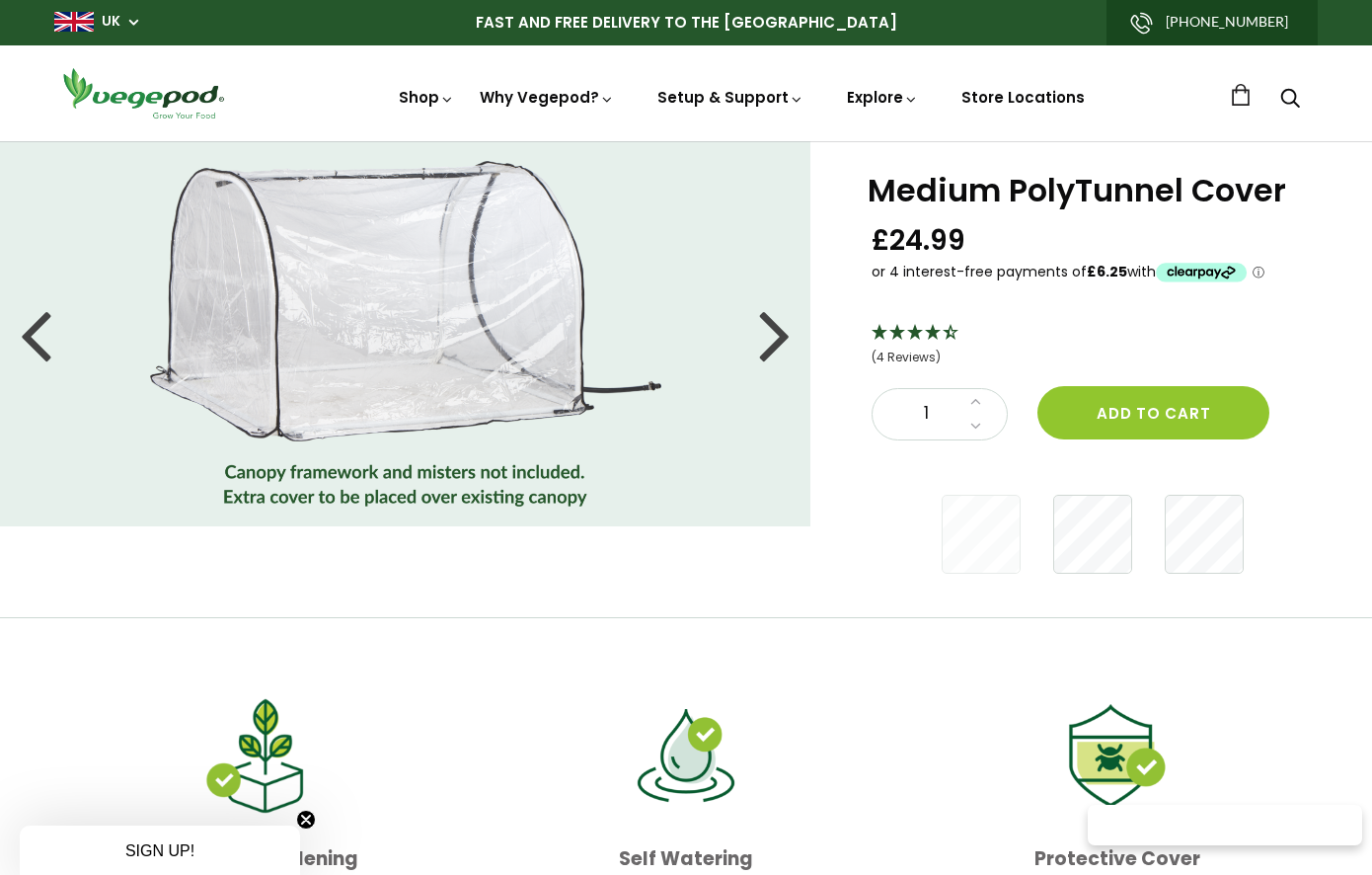 scroll, scrollTop: 0, scrollLeft: 0, axis: both 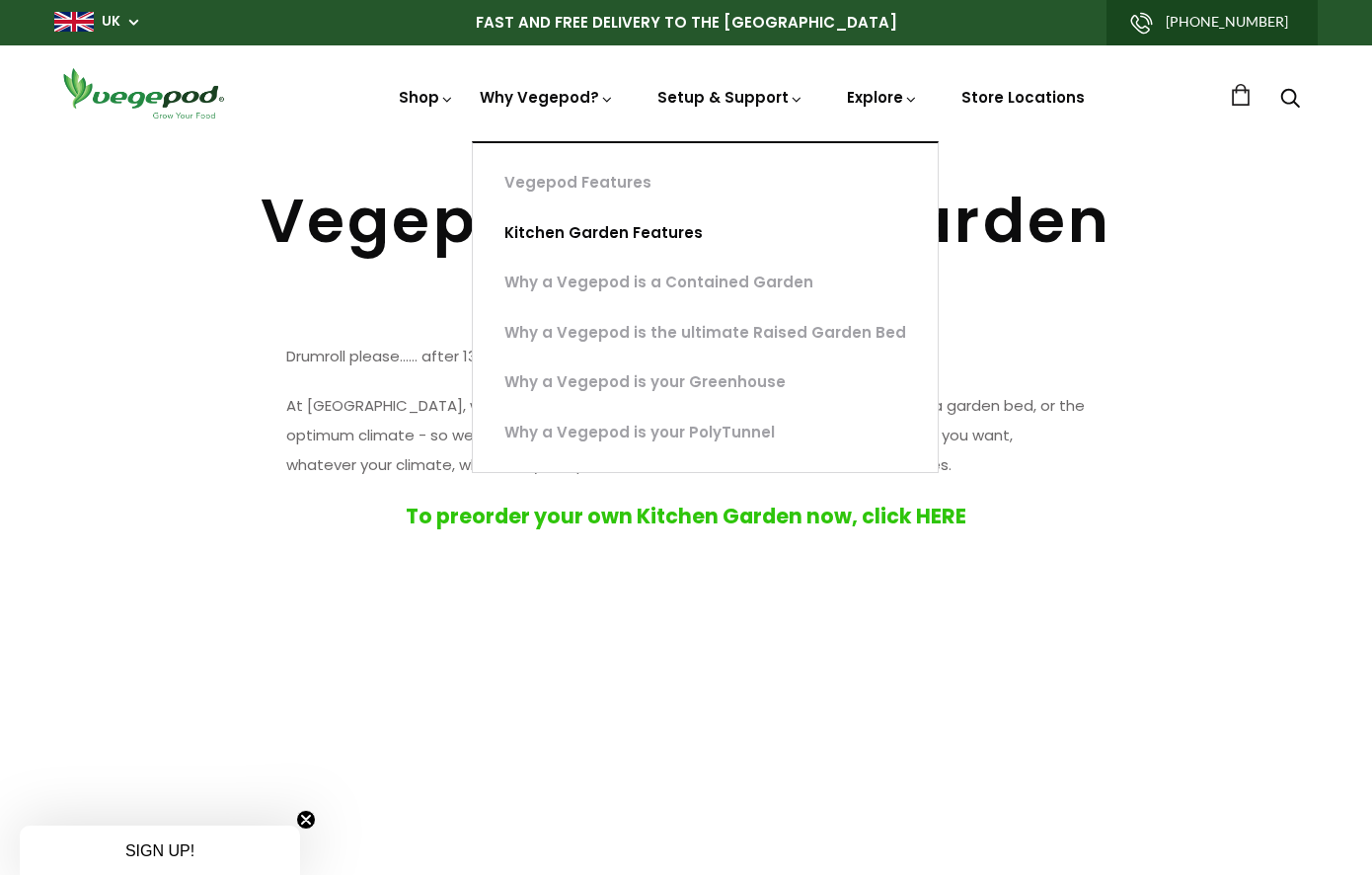 click on "Kitchen Garden Features" at bounding box center [705, 233] 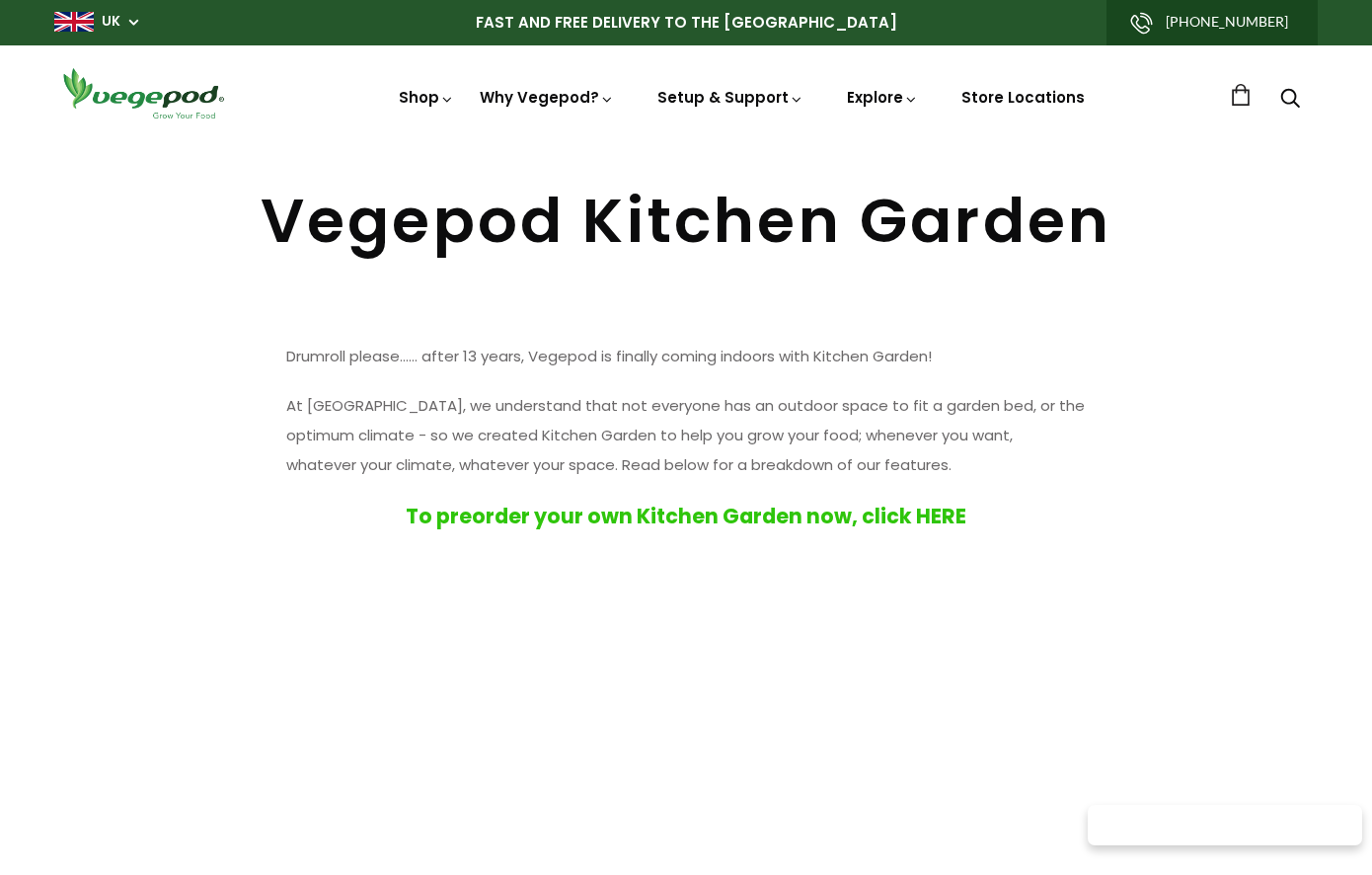 scroll, scrollTop: 0, scrollLeft: 0, axis: both 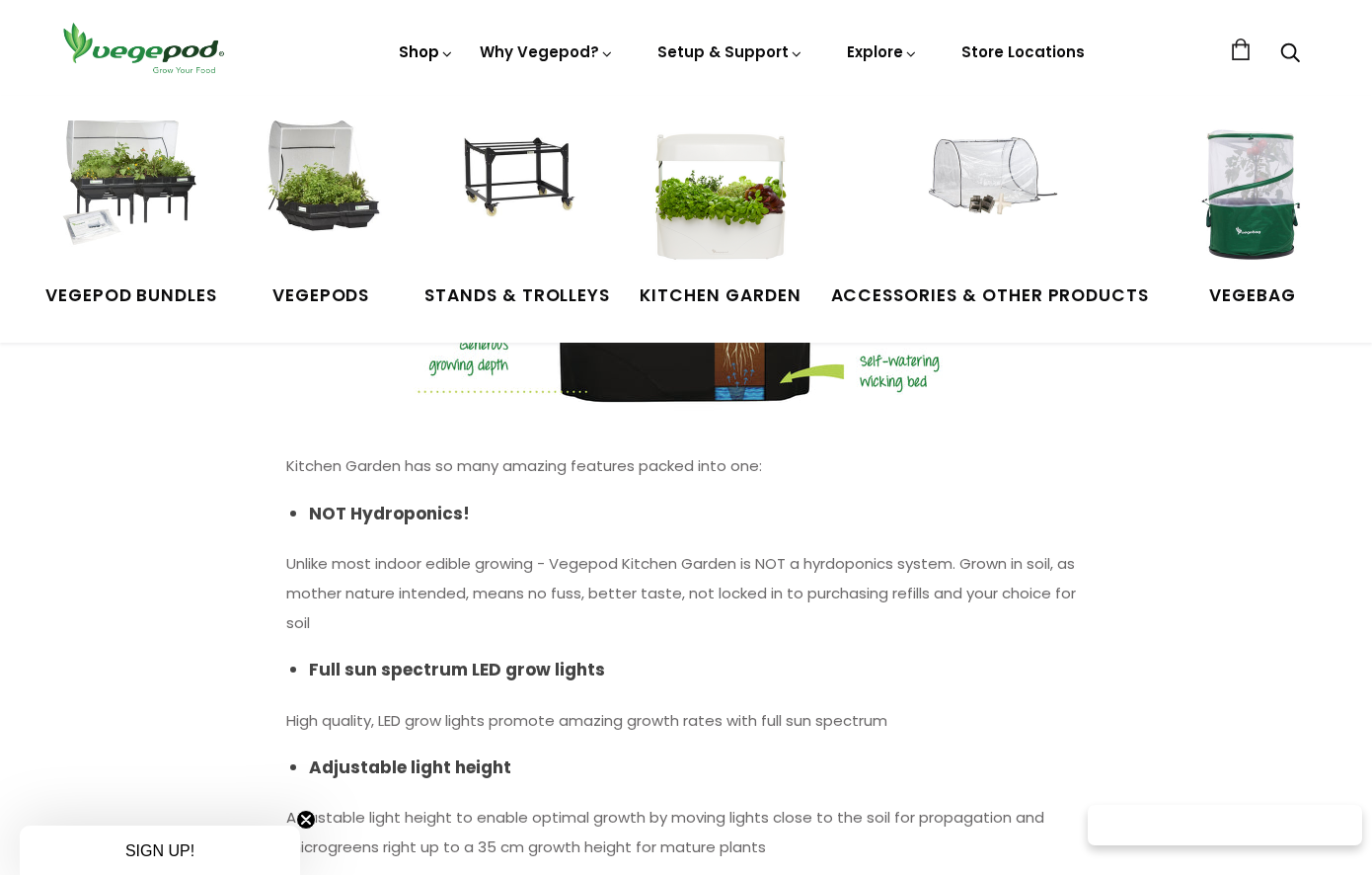 click on "Shop" at bounding box center [426, 79] 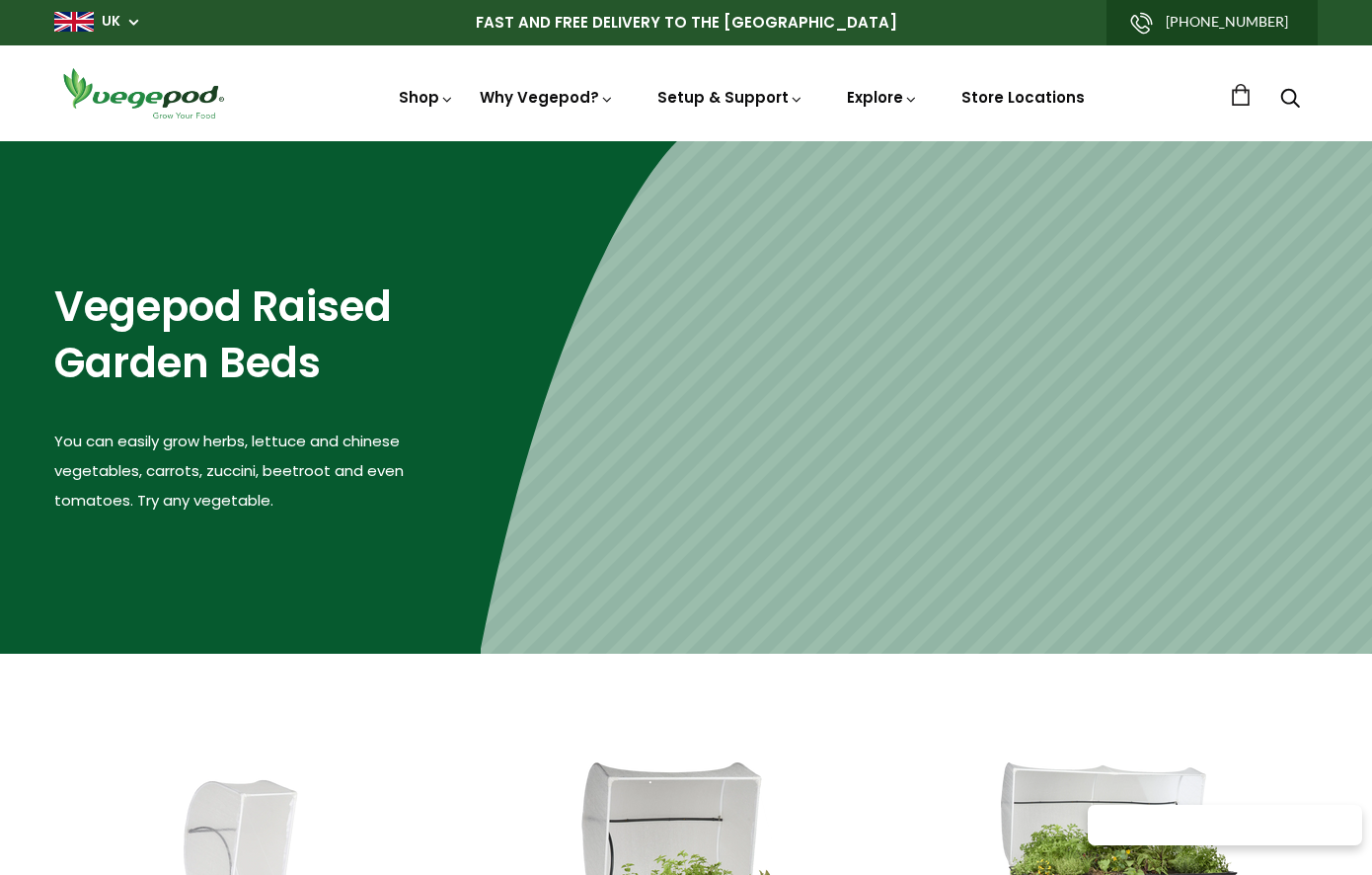 scroll, scrollTop: 0, scrollLeft: 0, axis: both 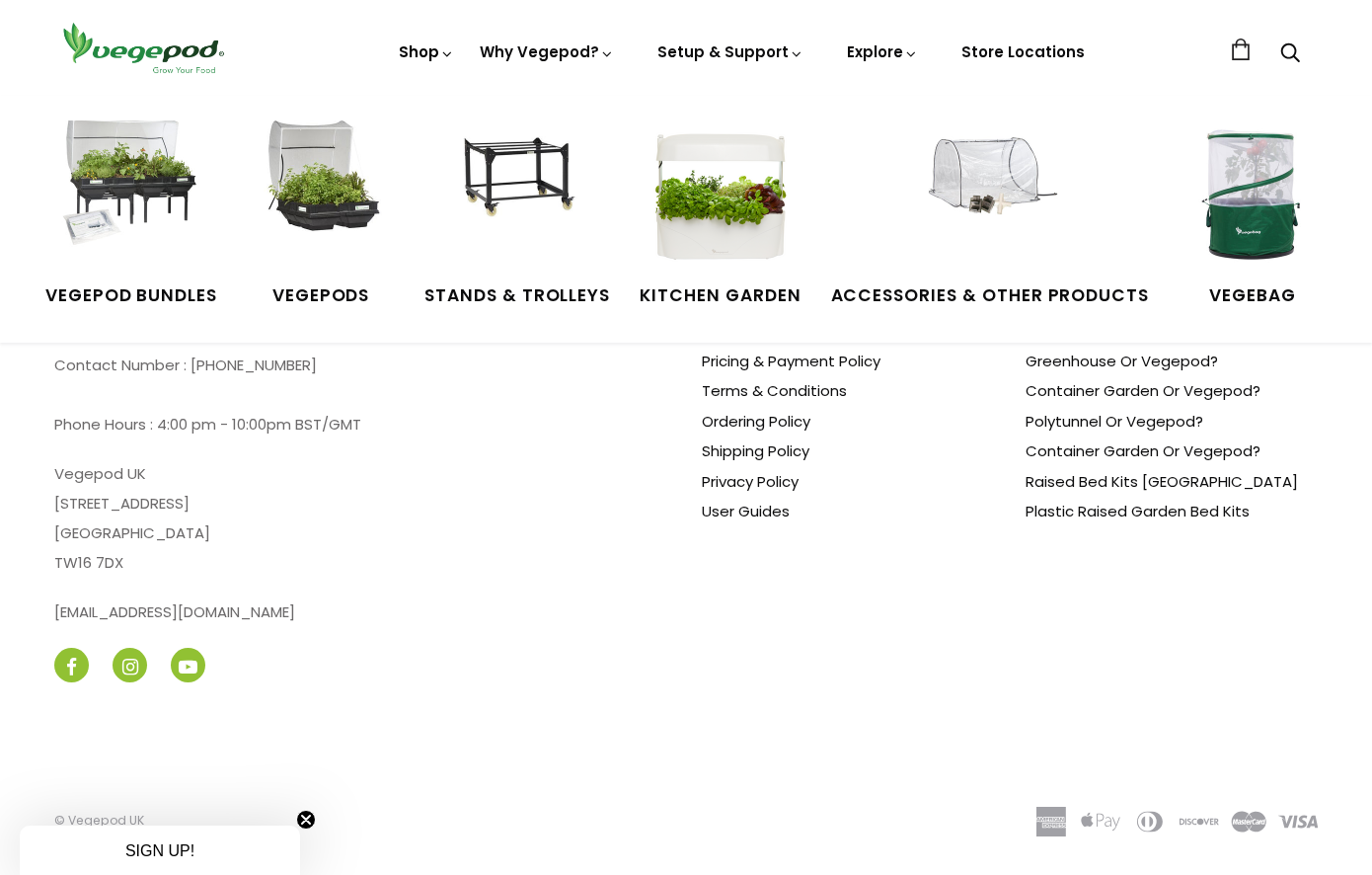 click on "Shop" at bounding box center (426, 79) 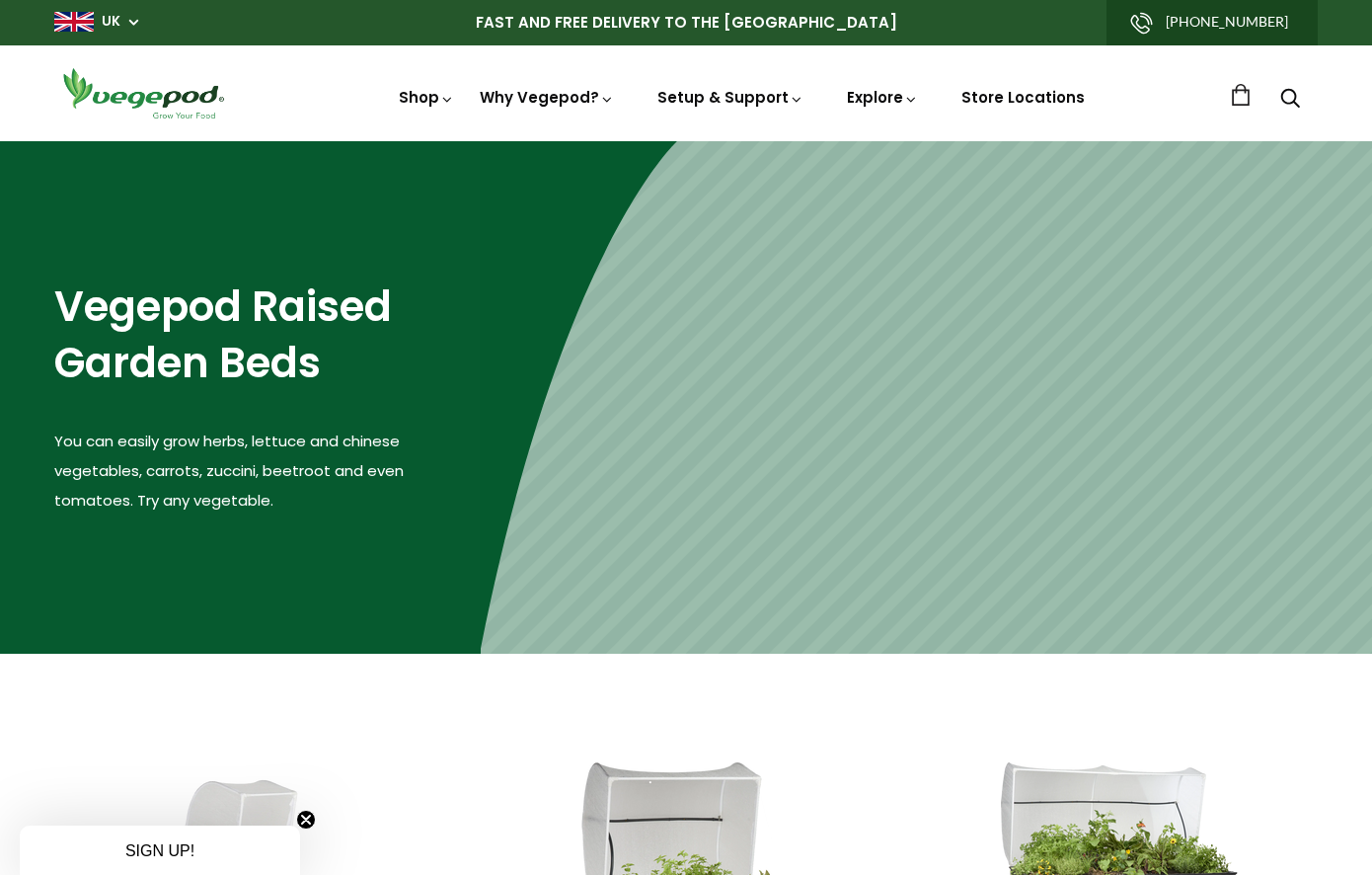 scroll, scrollTop: 0, scrollLeft: 0, axis: both 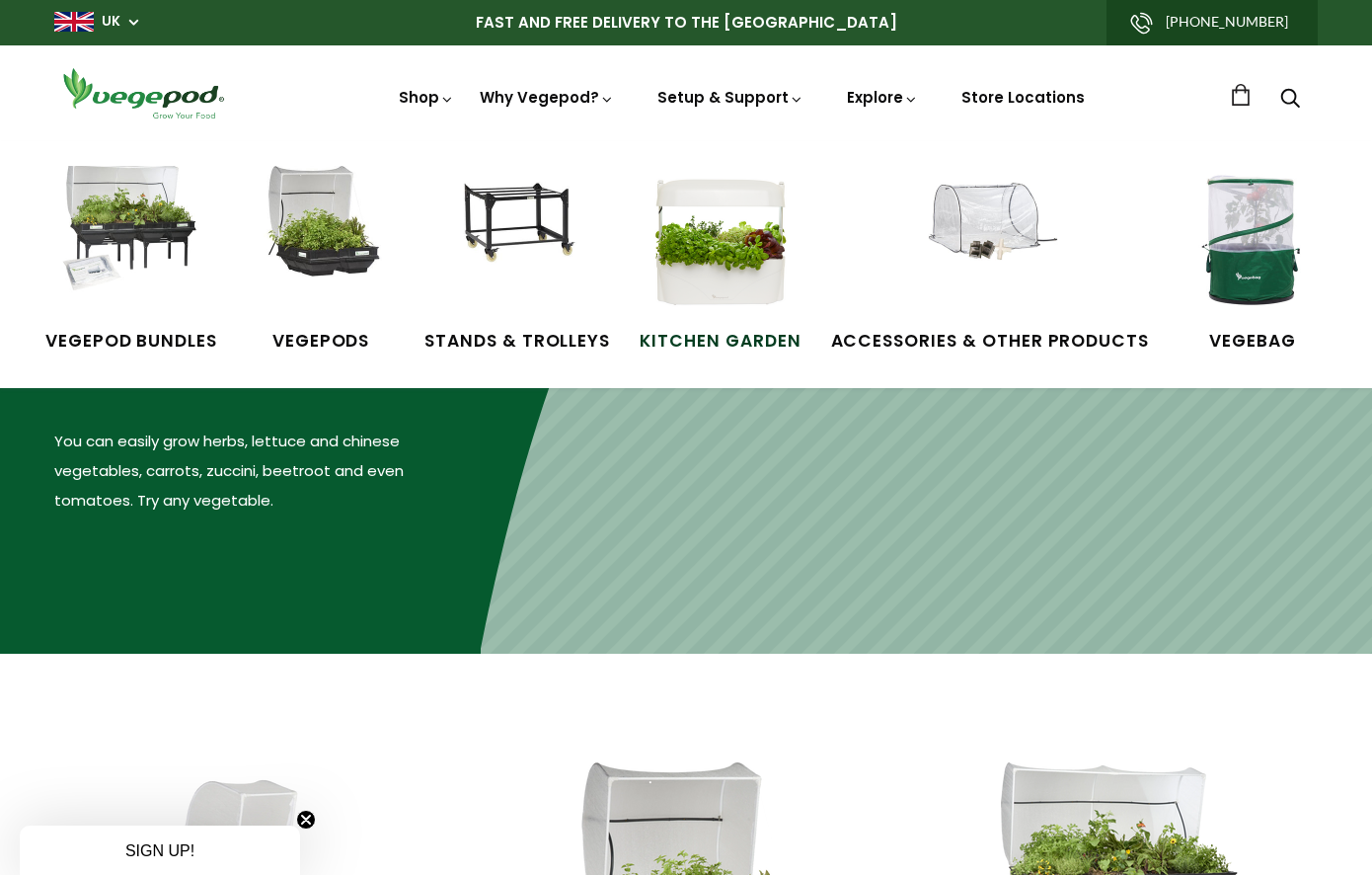 click on "Kitchen Garden" at bounding box center (720, 342) 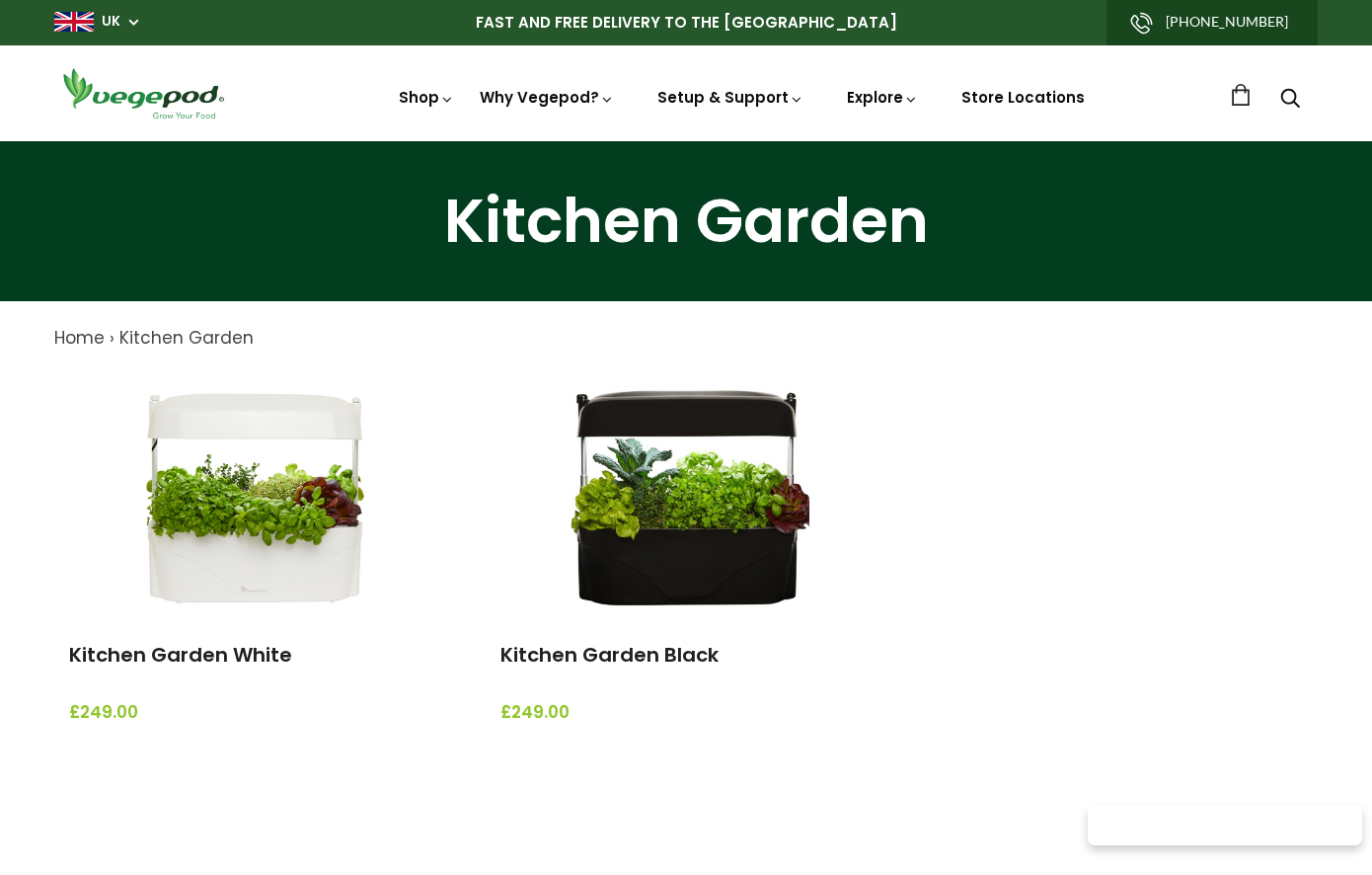 scroll, scrollTop: 0, scrollLeft: 0, axis: both 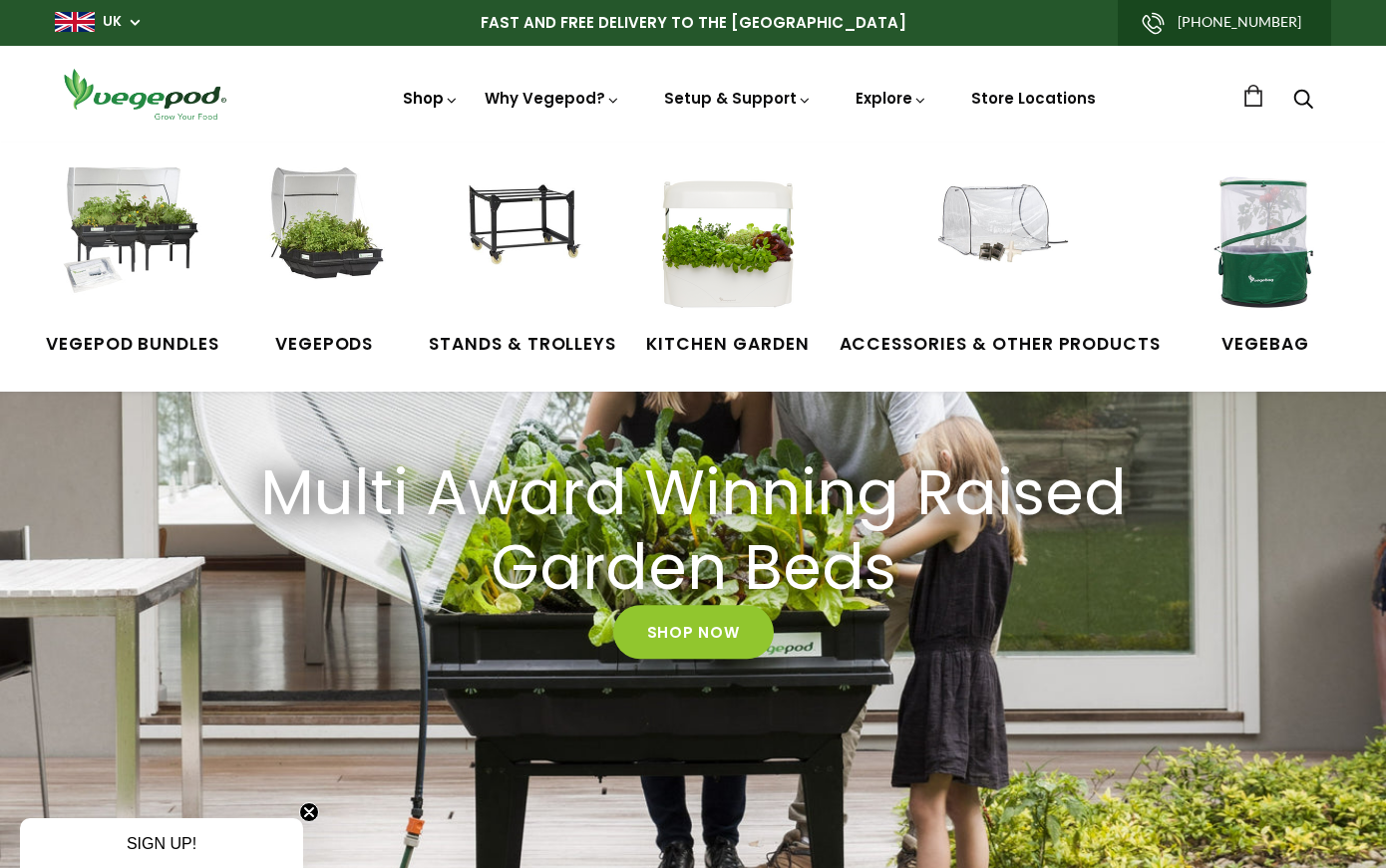 click on "Shop" at bounding box center [431, 126] 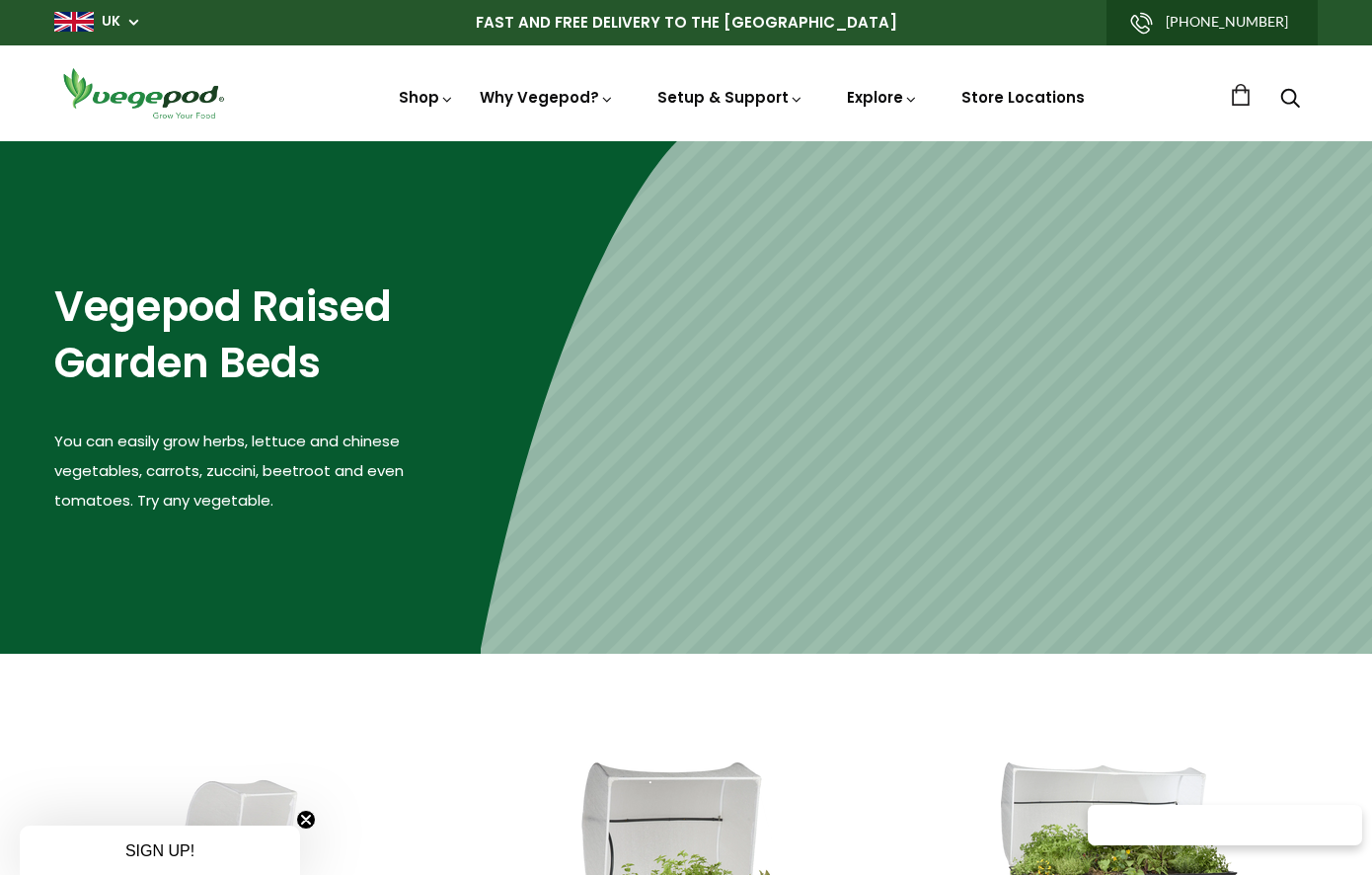 scroll, scrollTop: 0, scrollLeft: 0, axis: both 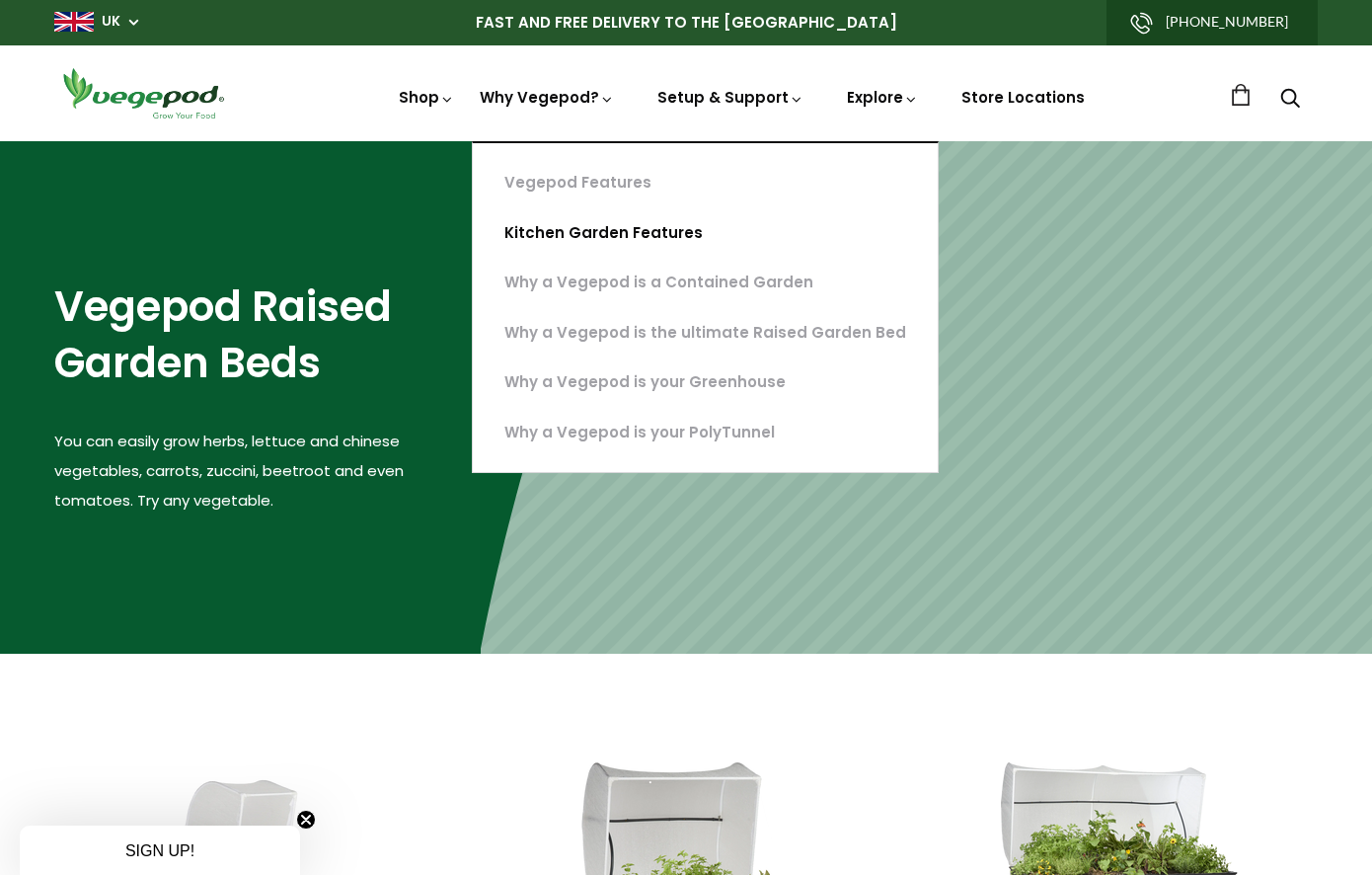 click on "Kitchen Garden Features" at bounding box center [705, 233] 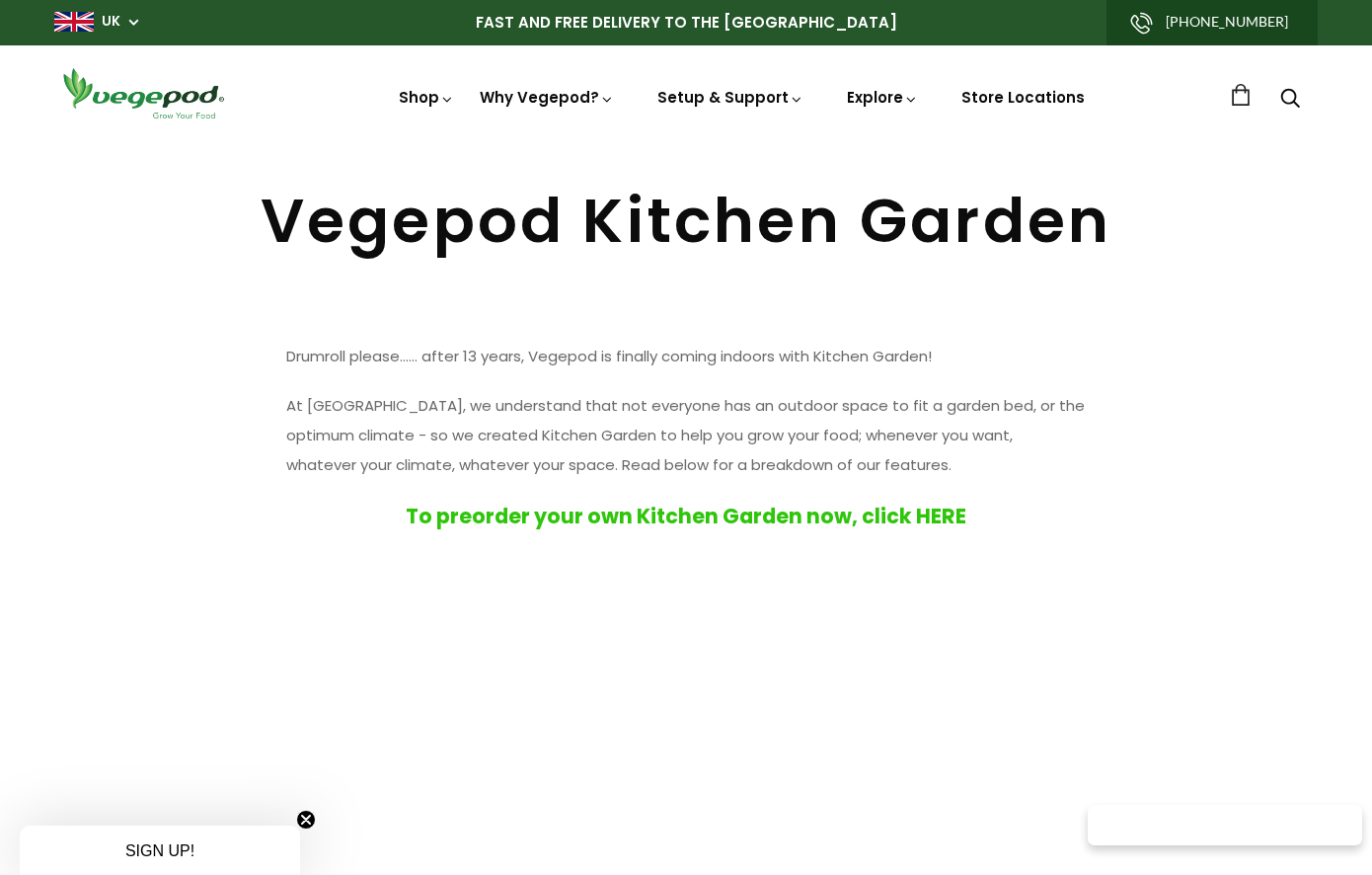 scroll, scrollTop: 0, scrollLeft: 0, axis: both 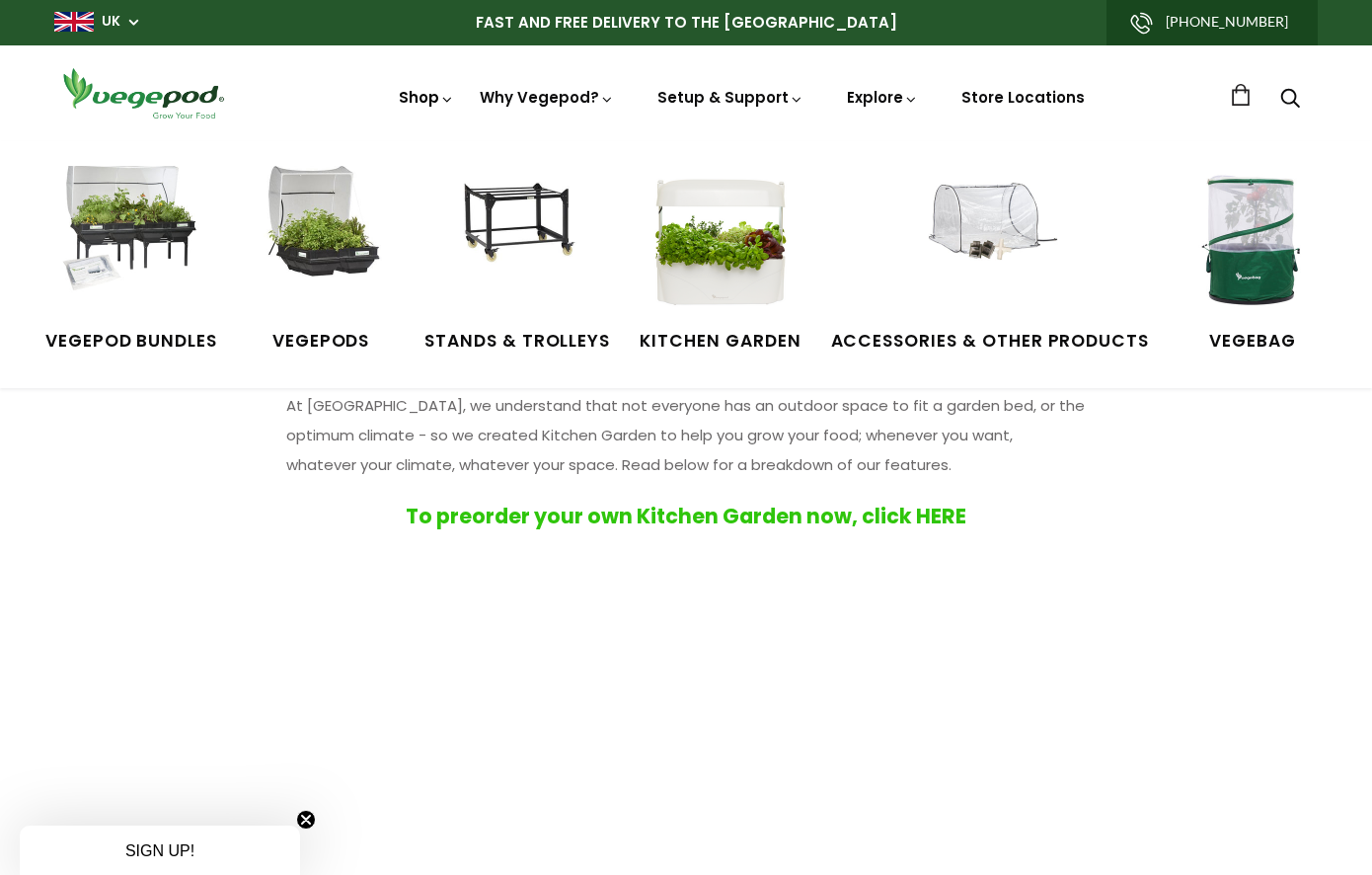 click on "Shop" at bounding box center [426, 124] 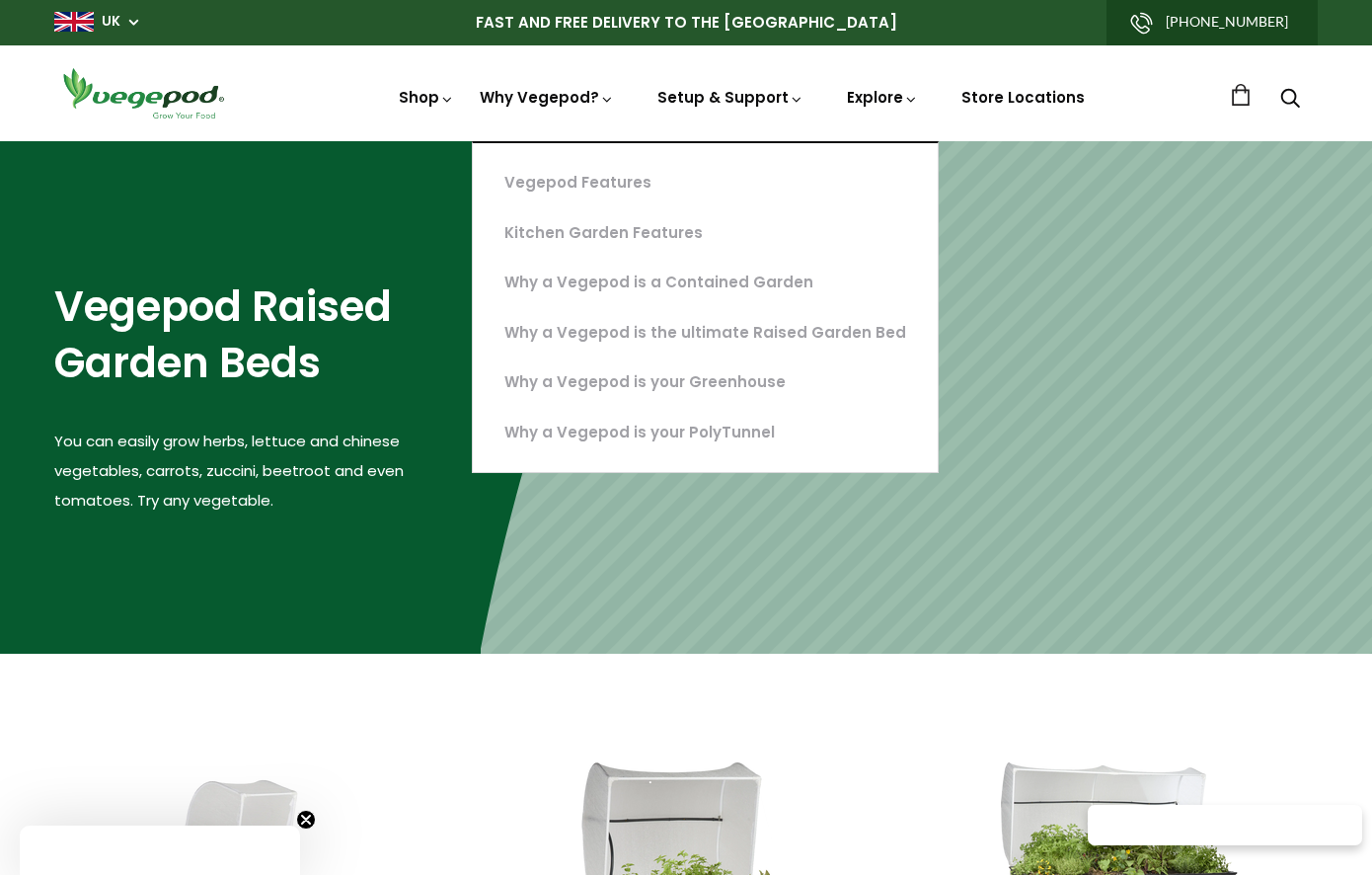 scroll, scrollTop: 0, scrollLeft: 0, axis: both 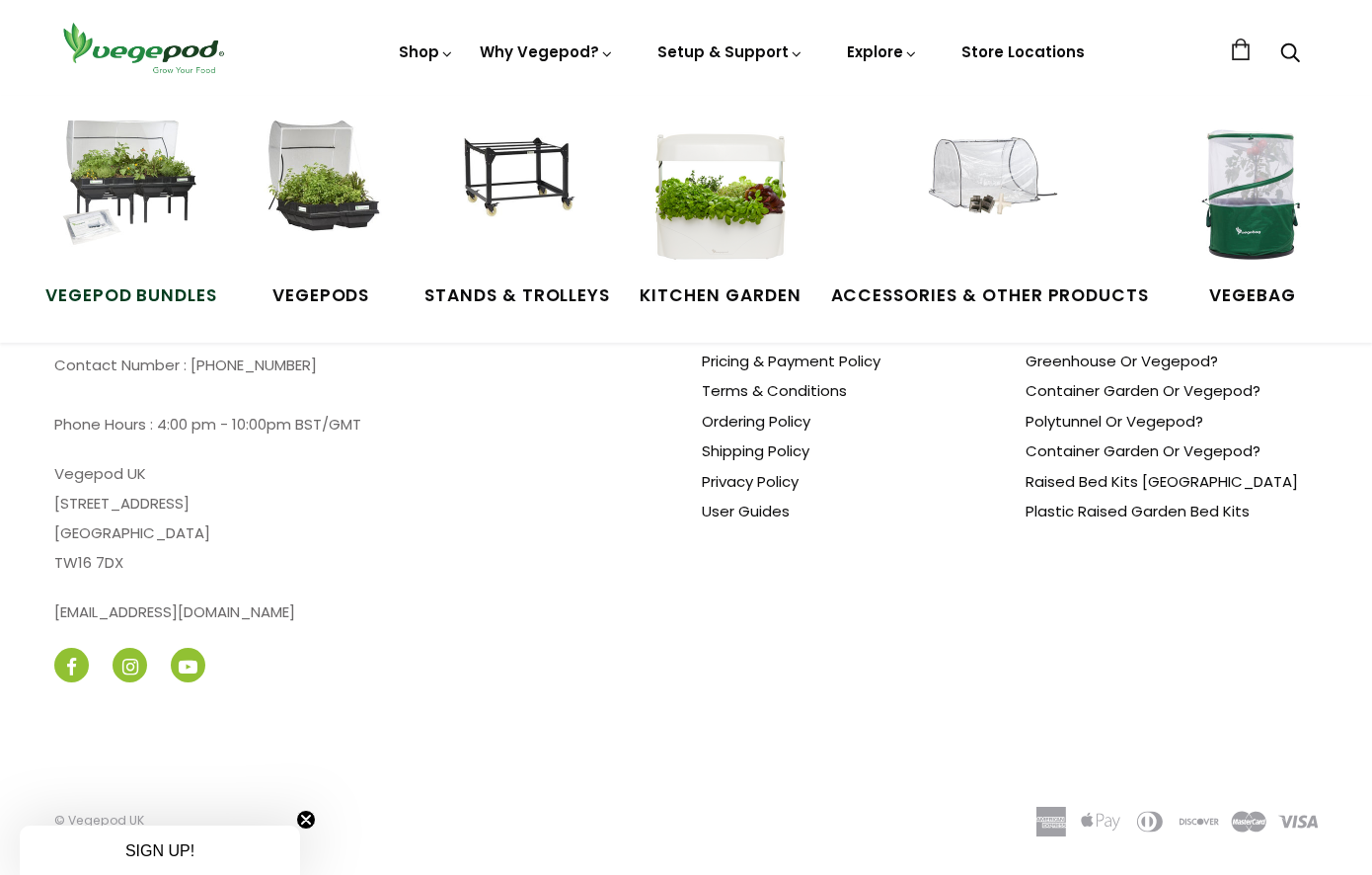 click on "Vegepod Bundles" at bounding box center [131, 296] 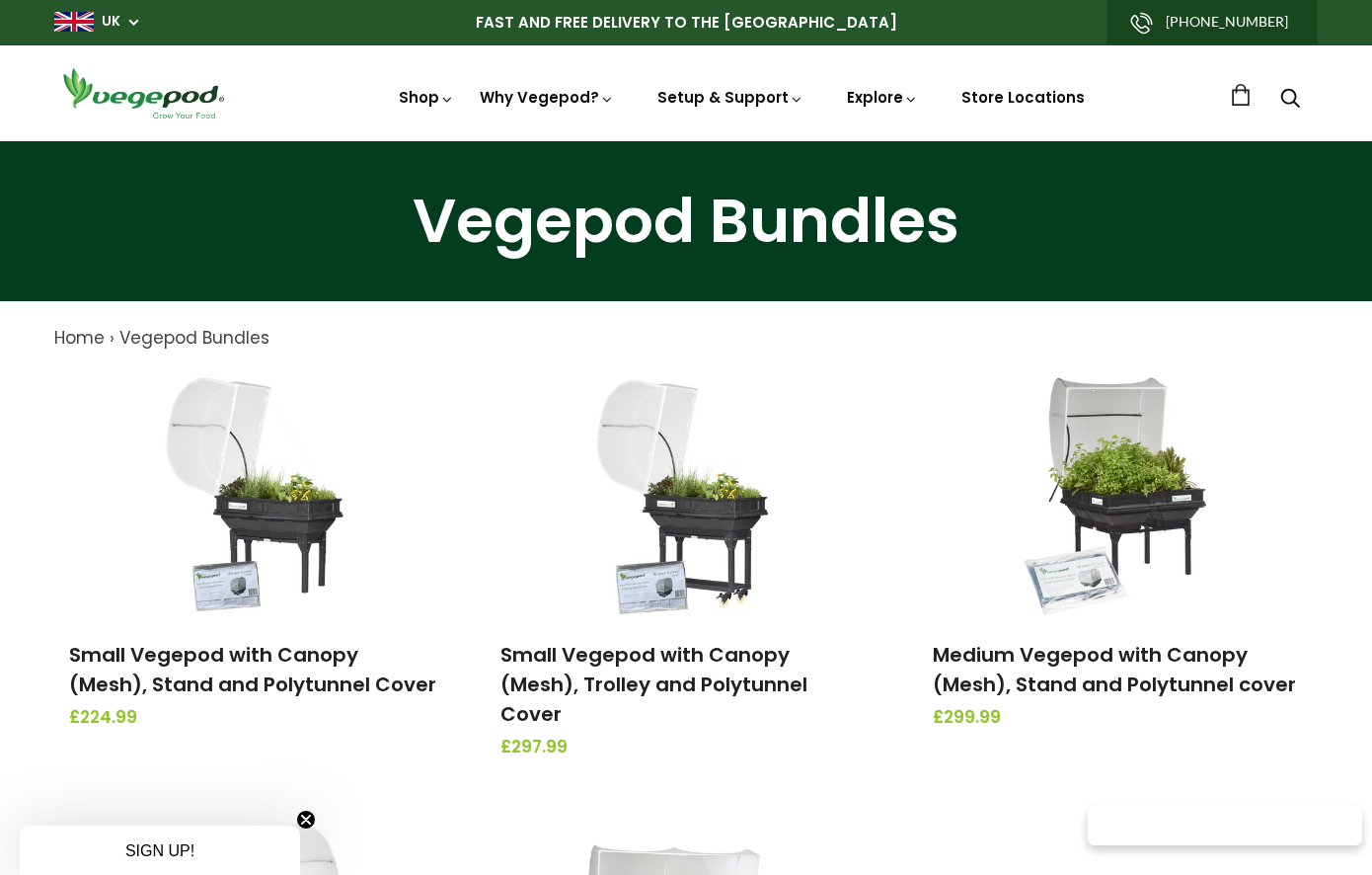 scroll, scrollTop: 0, scrollLeft: 0, axis: both 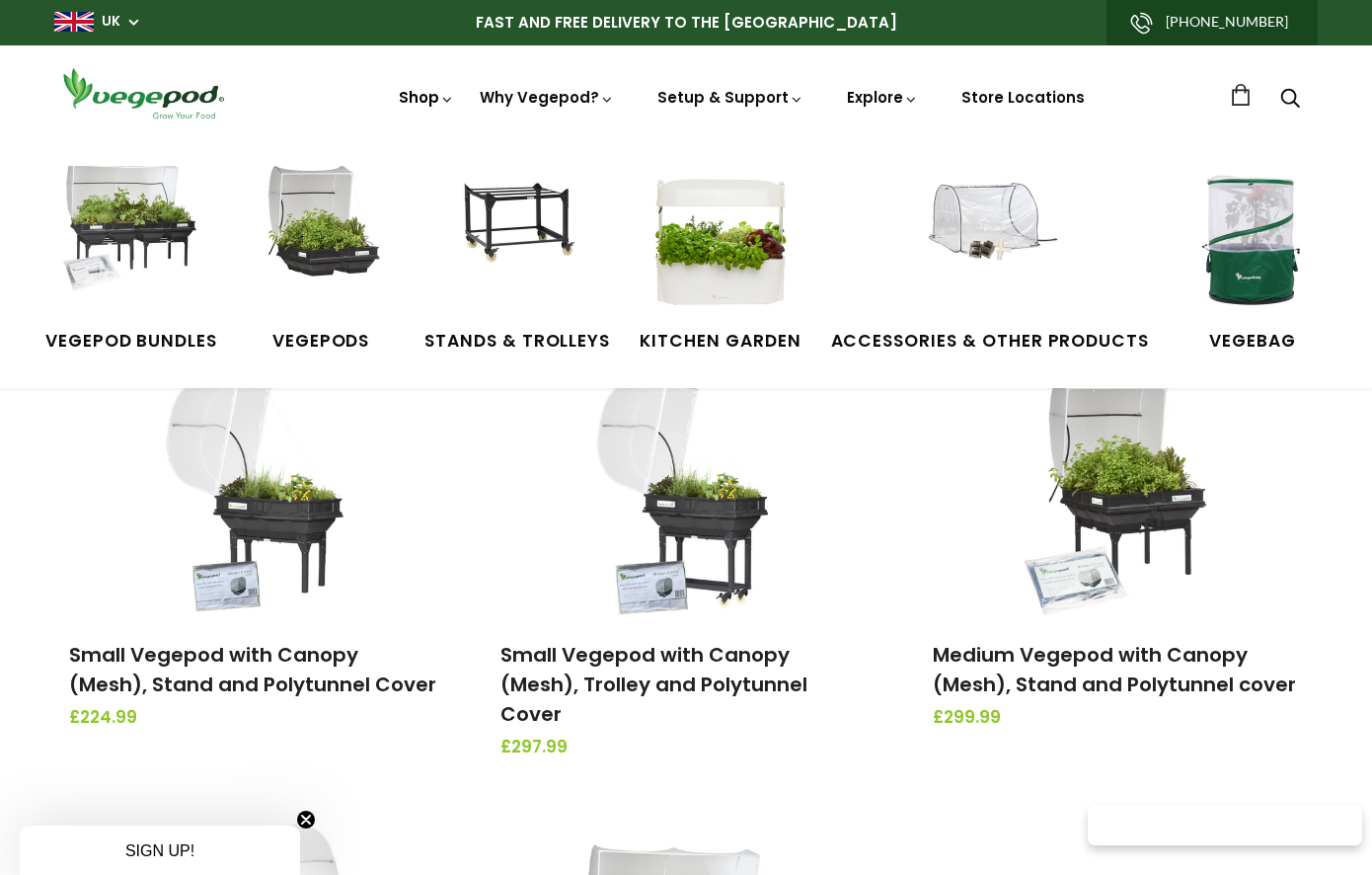 click on "Shop" at bounding box center (426, 124) 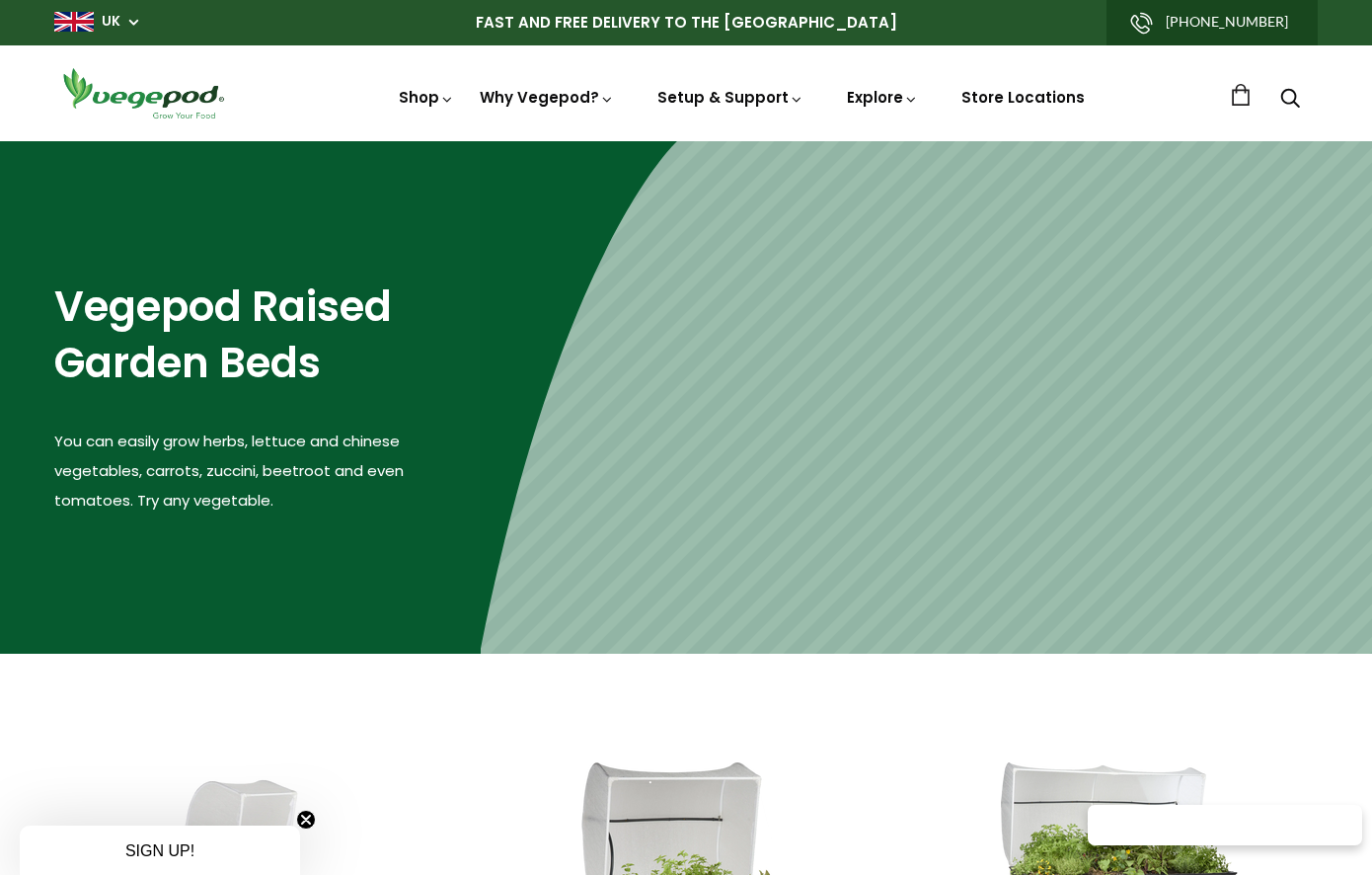 scroll, scrollTop: 0, scrollLeft: 0, axis: both 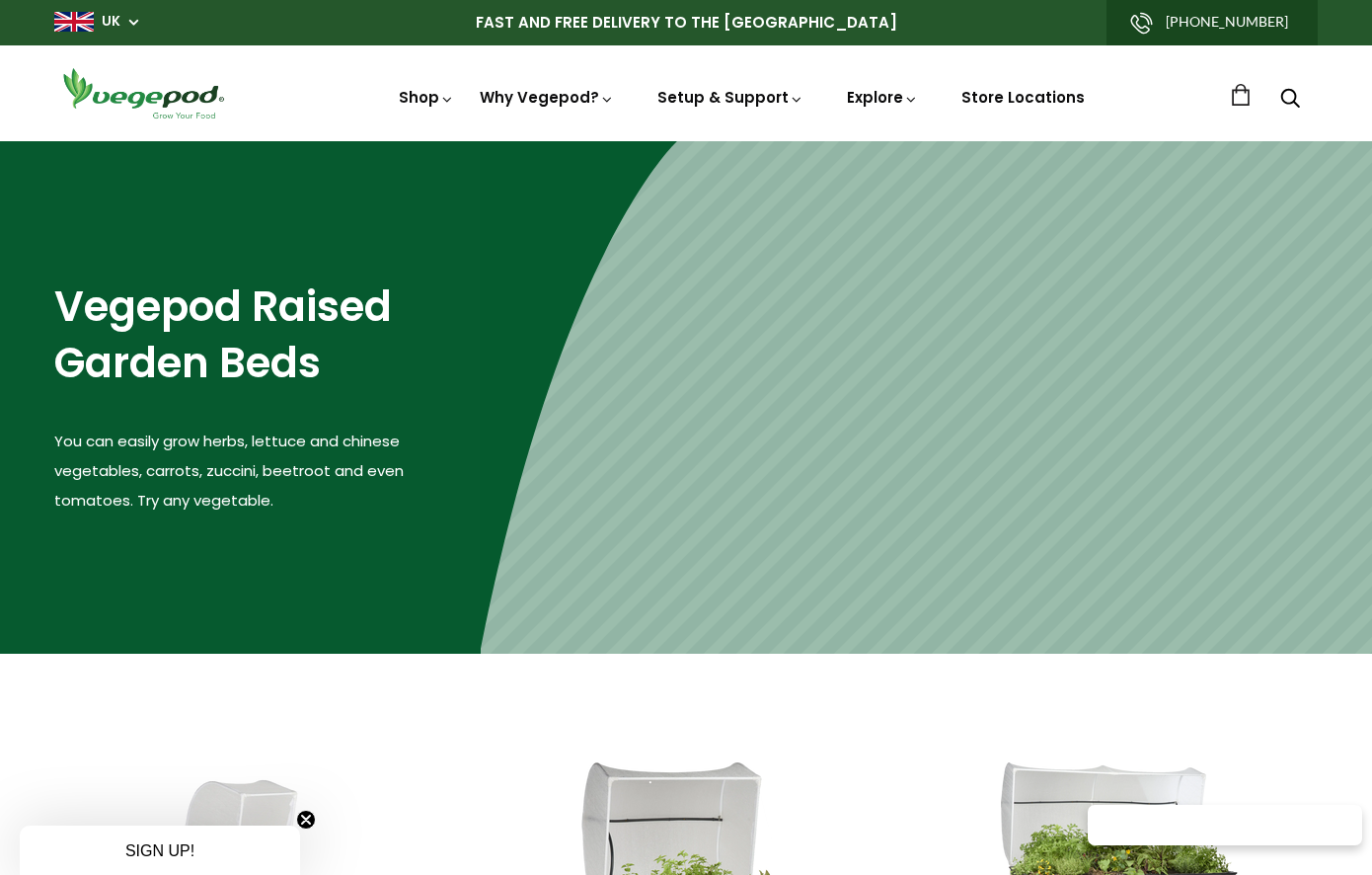 click 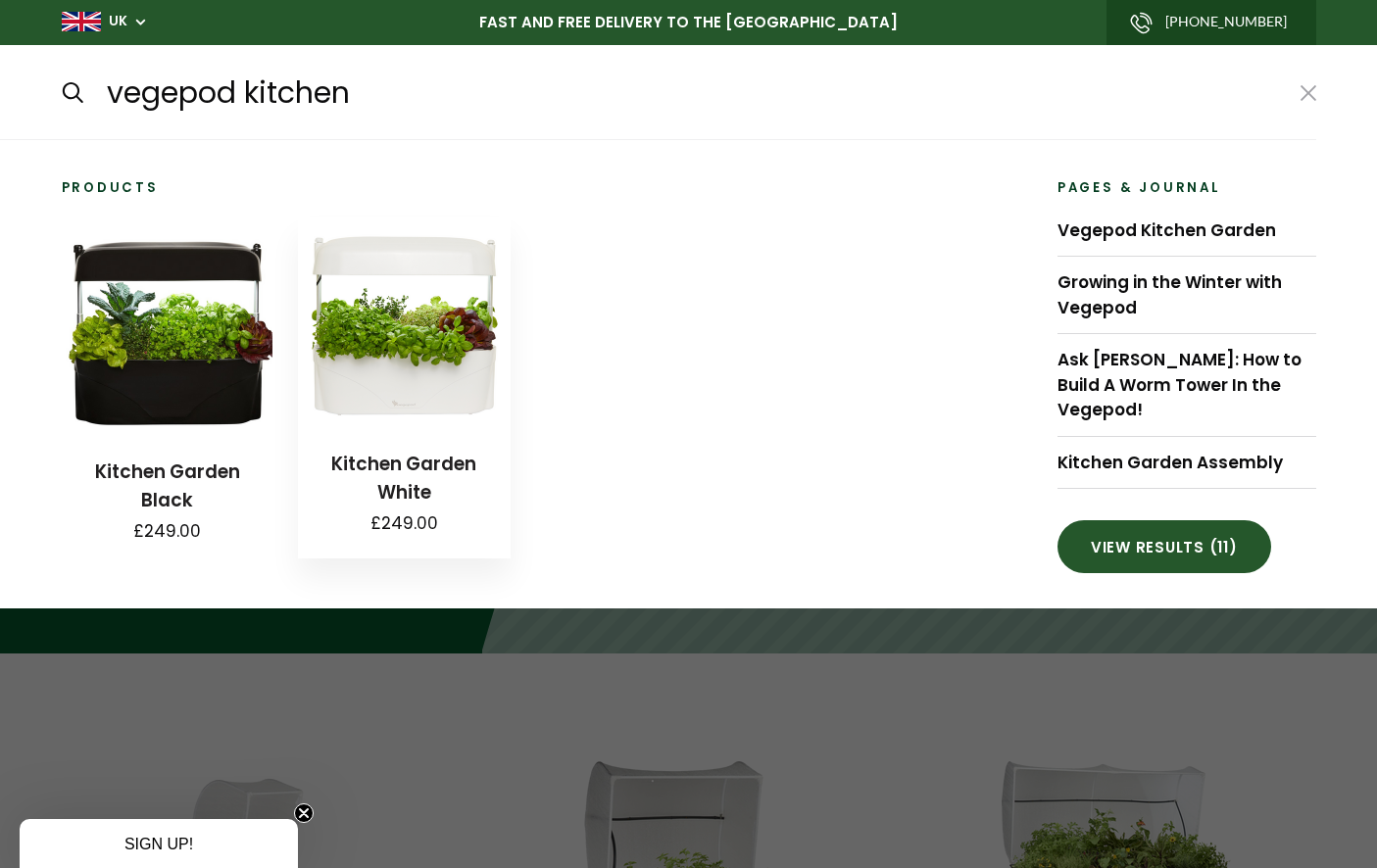 type on "vegepod kitchen" 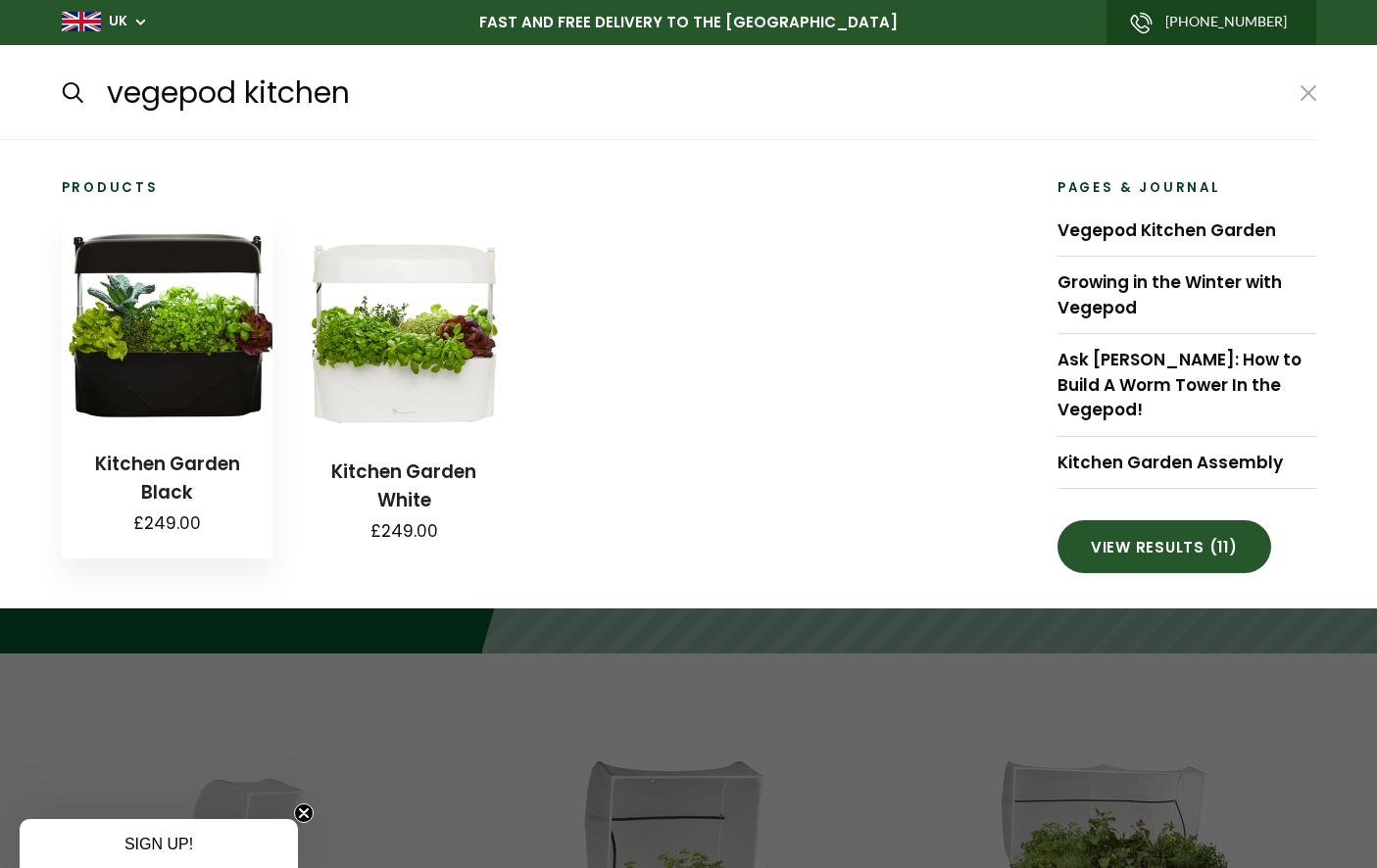 click at bounding box center (167, 322) 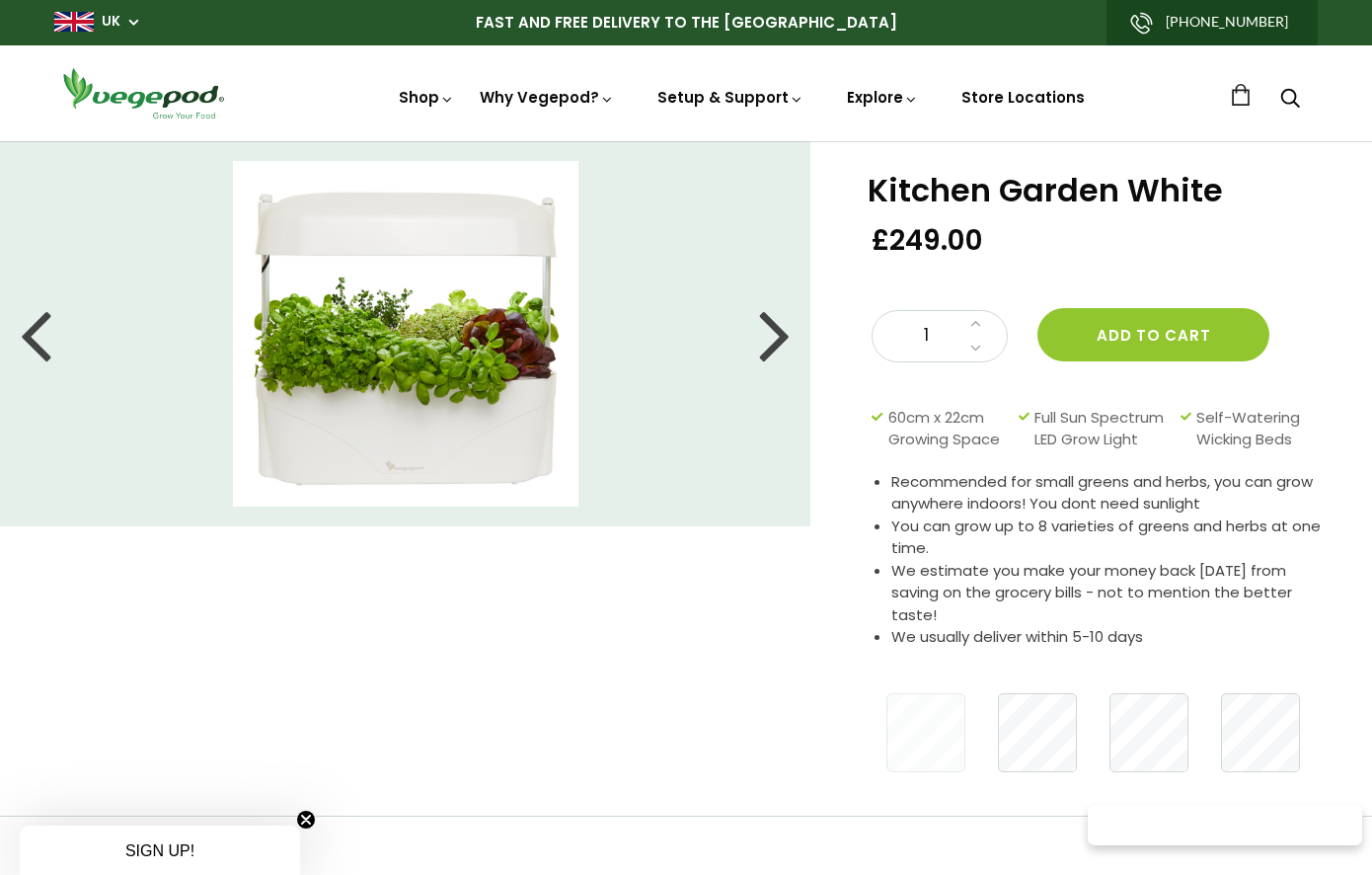 scroll, scrollTop: 0, scrollLeft: 0, axis: both 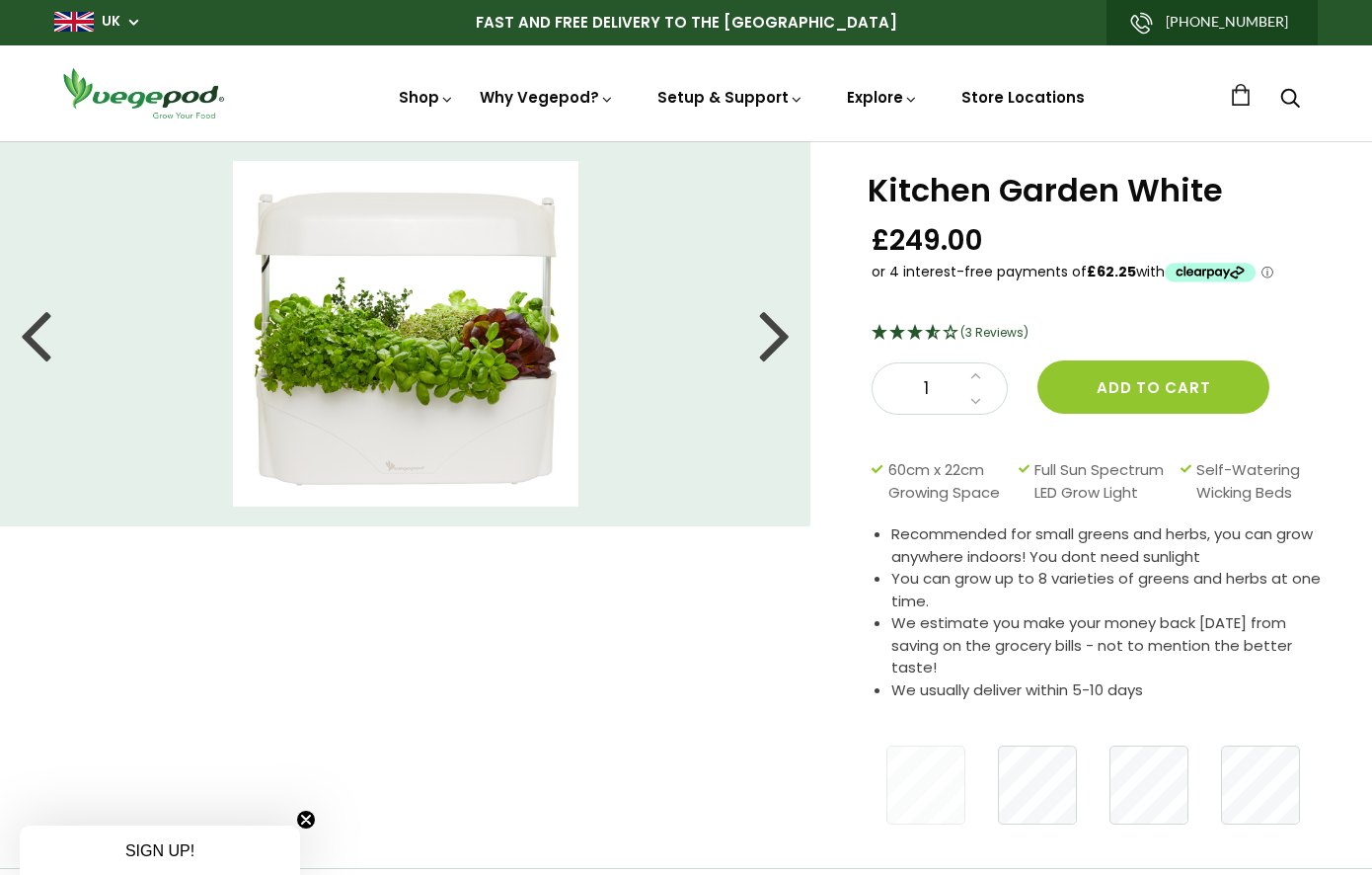 click at bounding box center [898, 332] 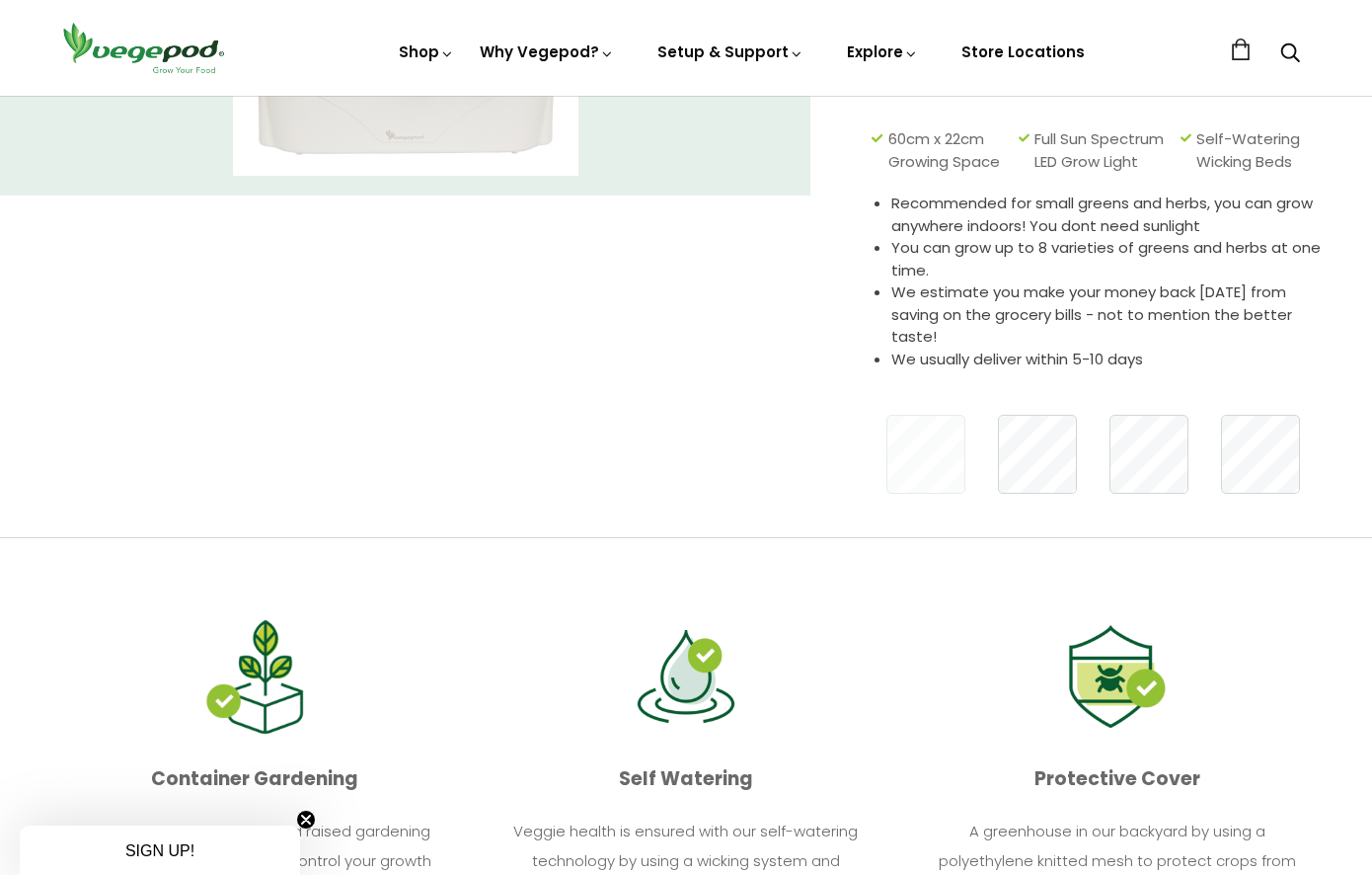 scroll, scrollTop: 0, scrollLeft: 0, axis: both 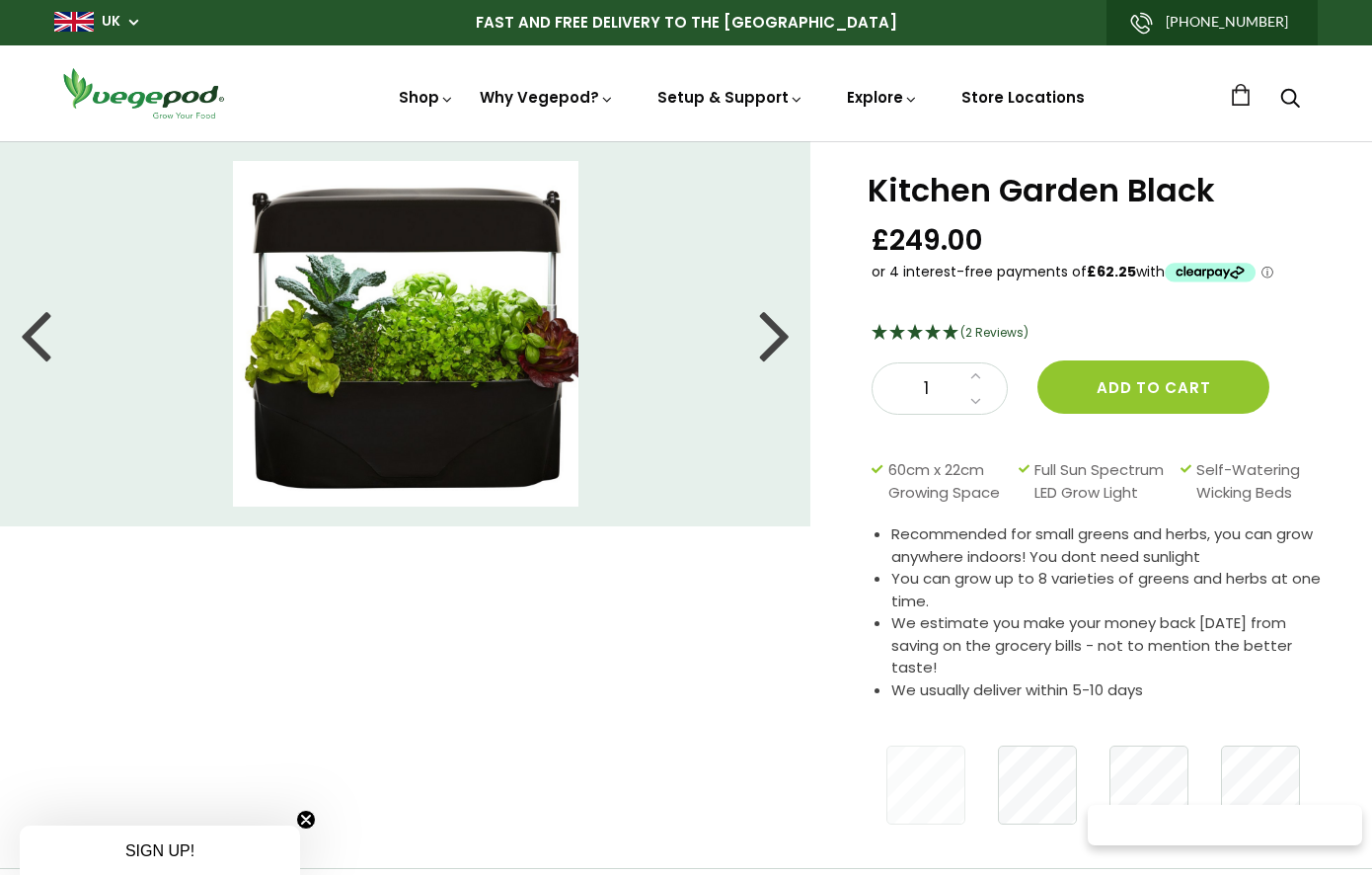 click at bounding box center [934, 332] 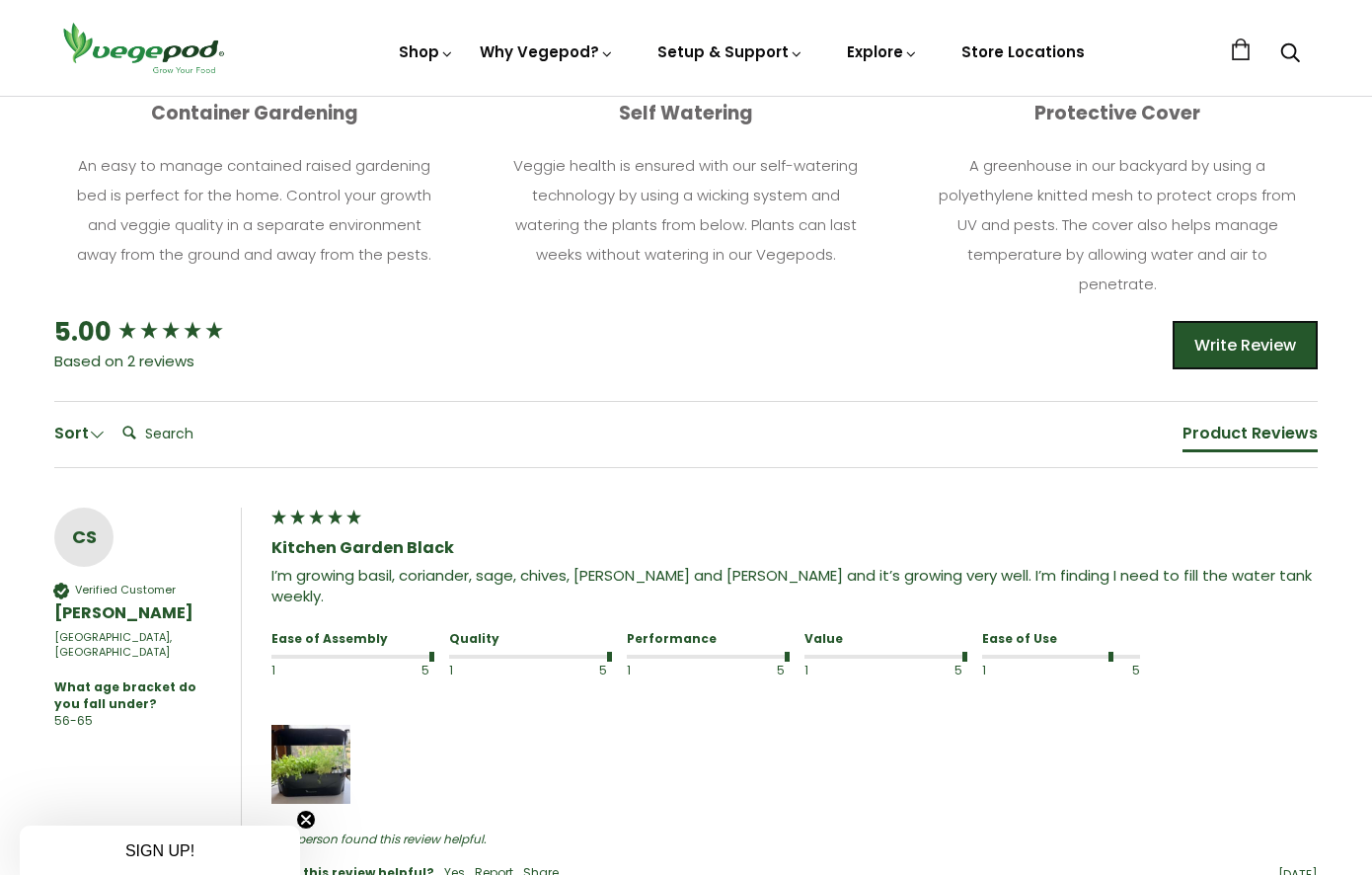 scroll, scrollTop: 0, scrollLeft: 0, axis: both 